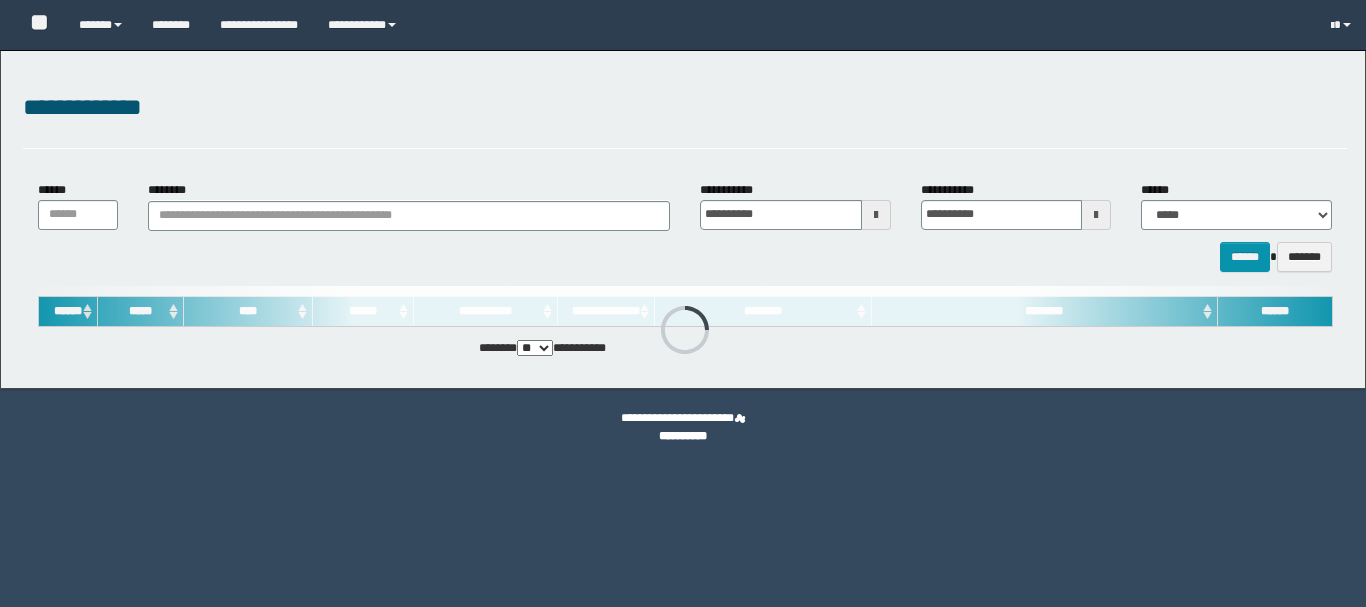 scroll, scrollTop: 0, scrollLeft: 0, axis: both 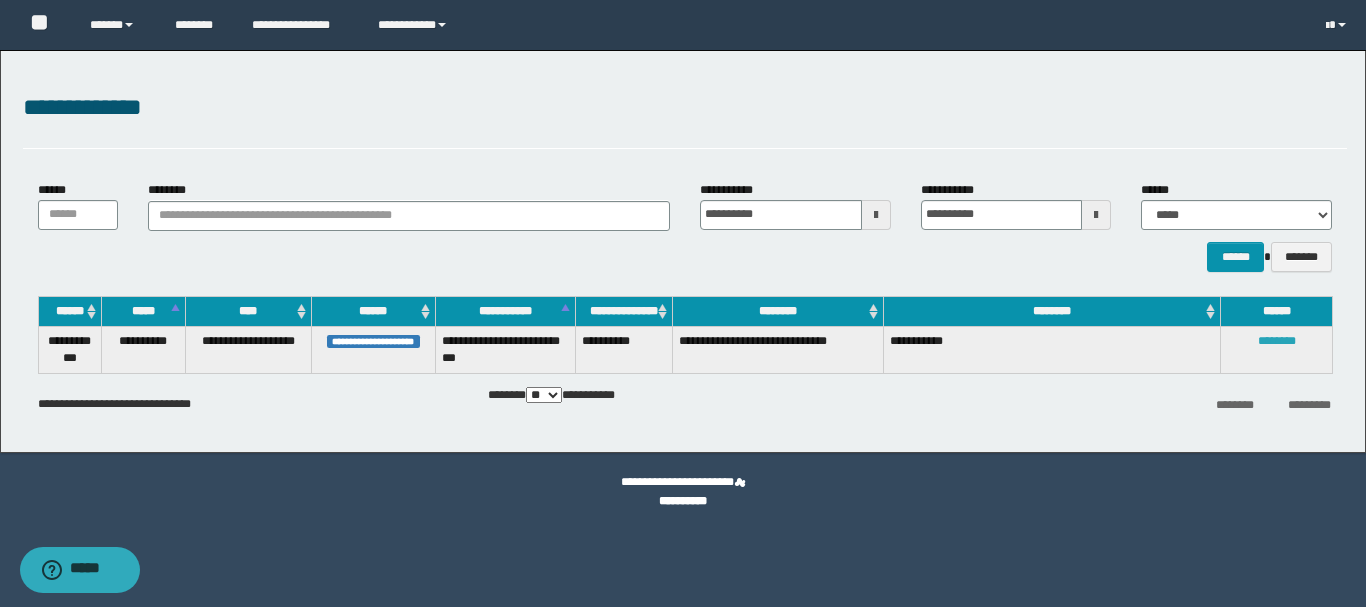 click on "********" at bounding box center [1277, 341] 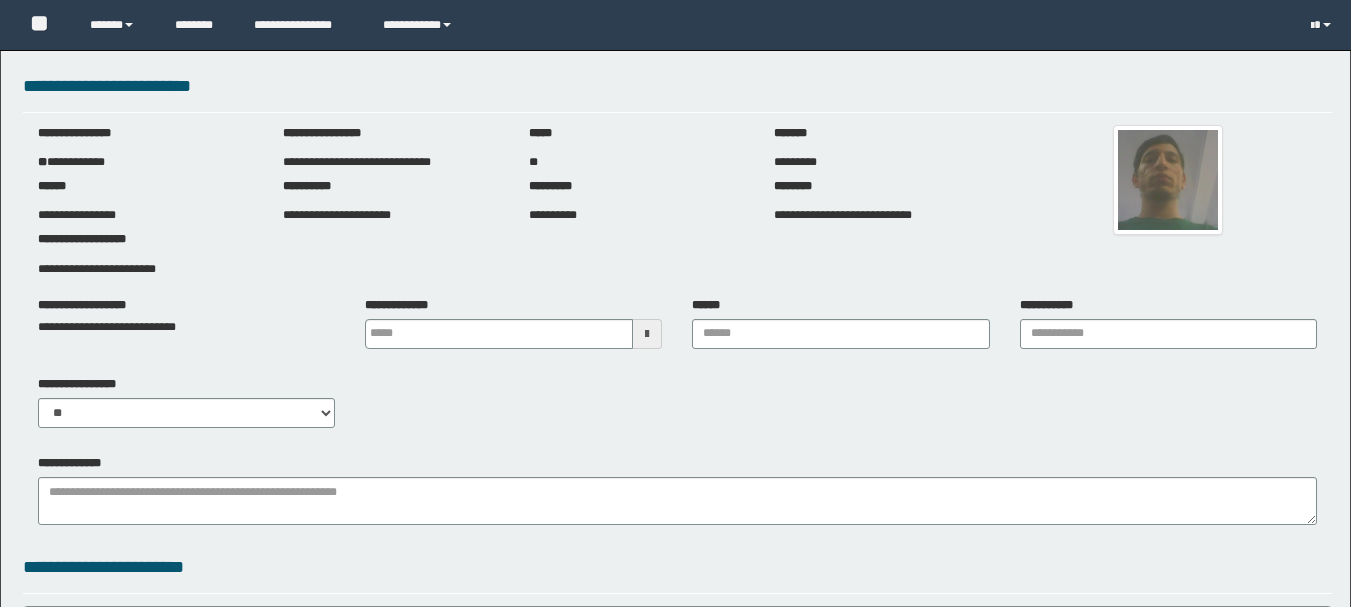 scroll, scrollTop: 0, scrollLeft: 0, axis: both 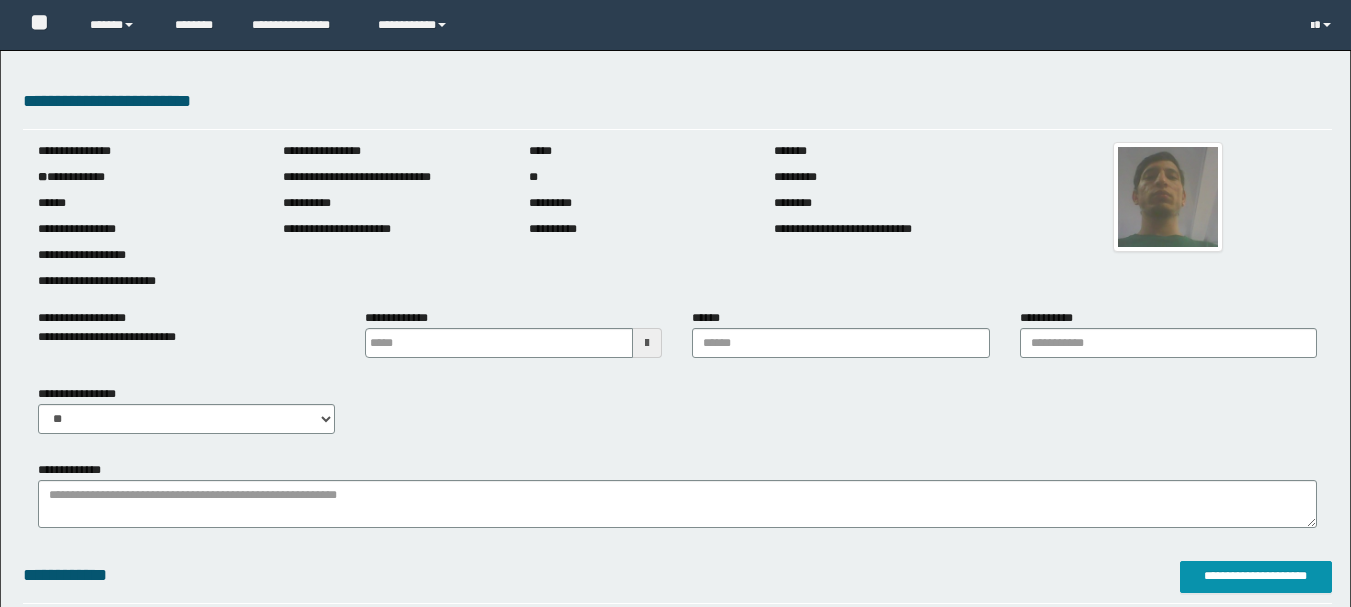 type 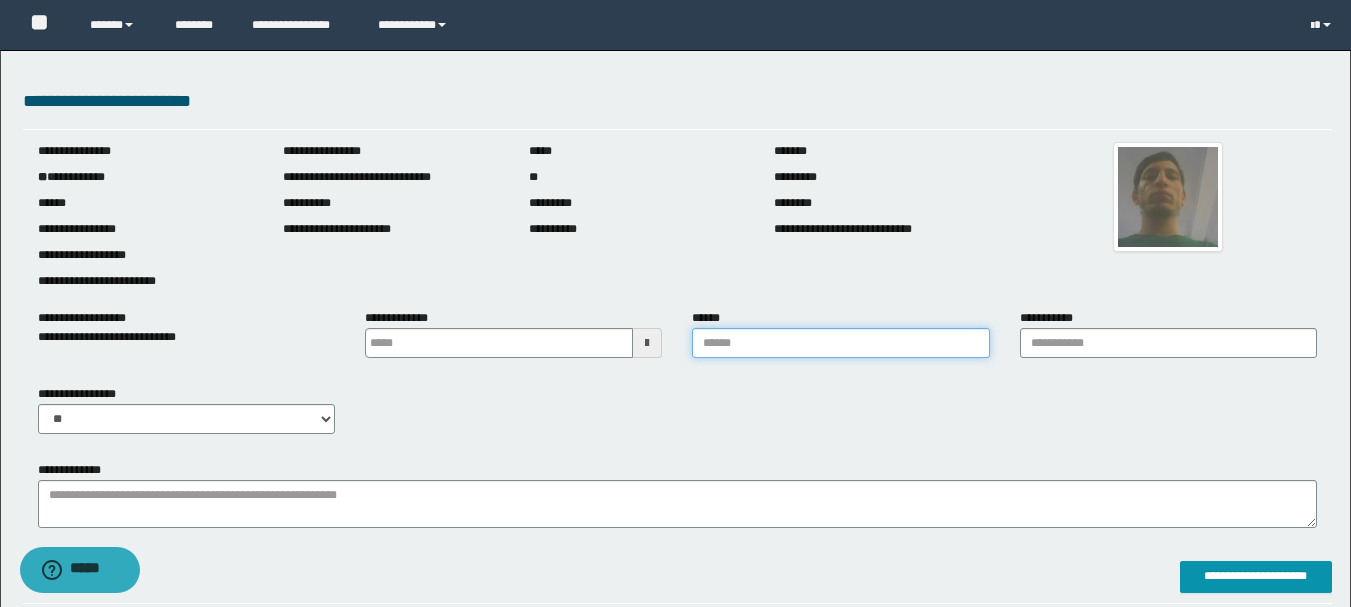 click on "******" at bounding box center (840, 343) 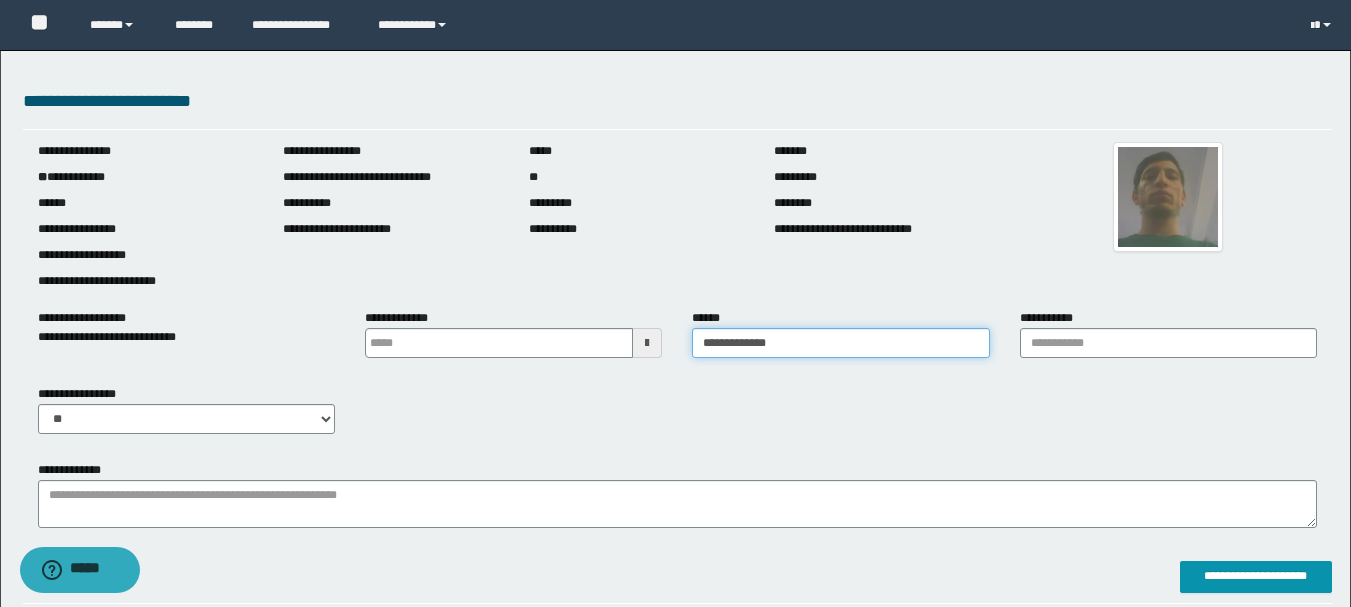 type on "**********" 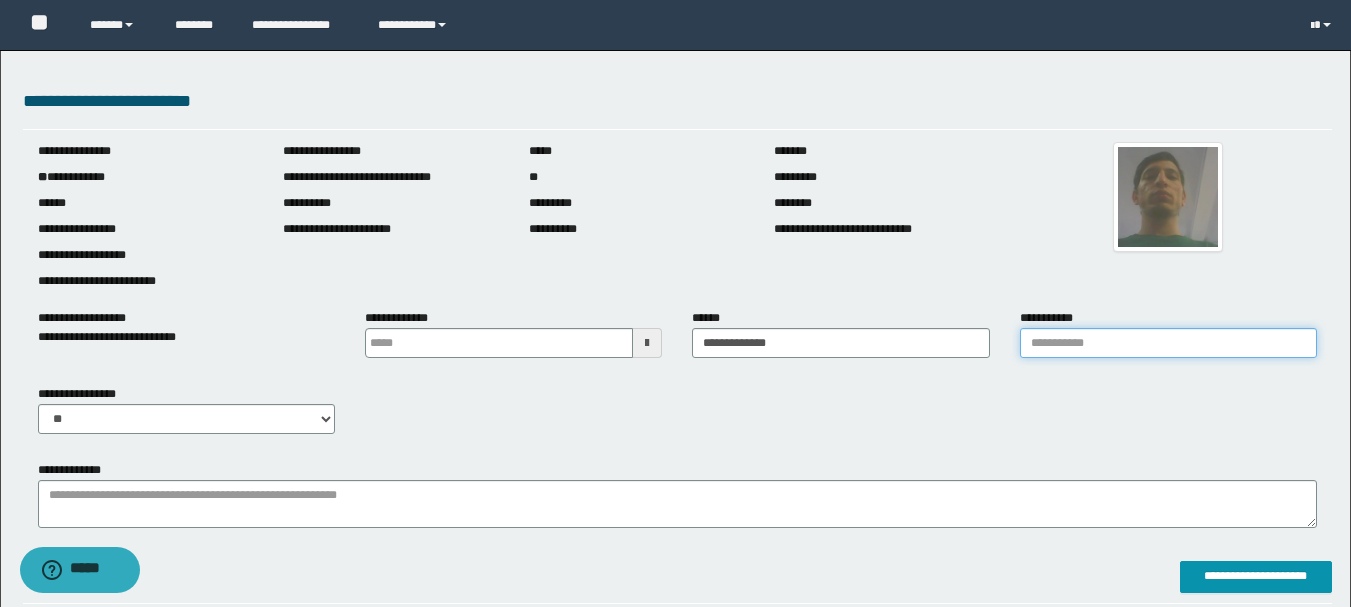 click on "**********" at bounding box center (1168, 343) 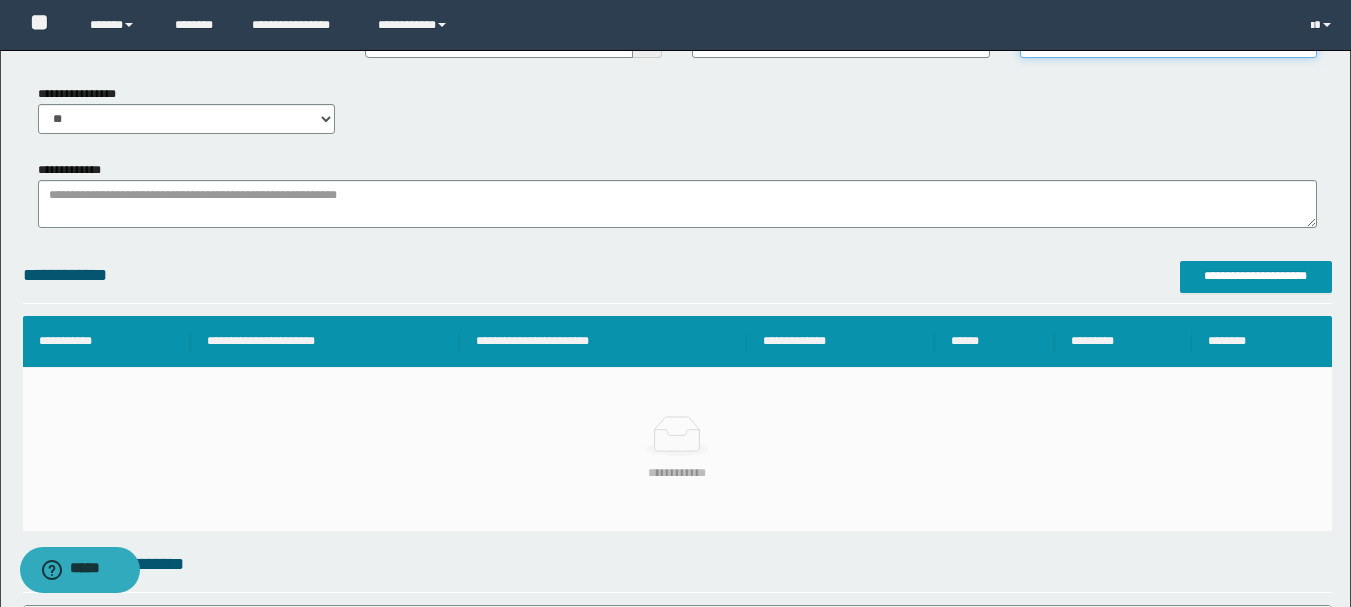 scroll, scrollTop: 200, scrollLeft: 0, axis: vertical 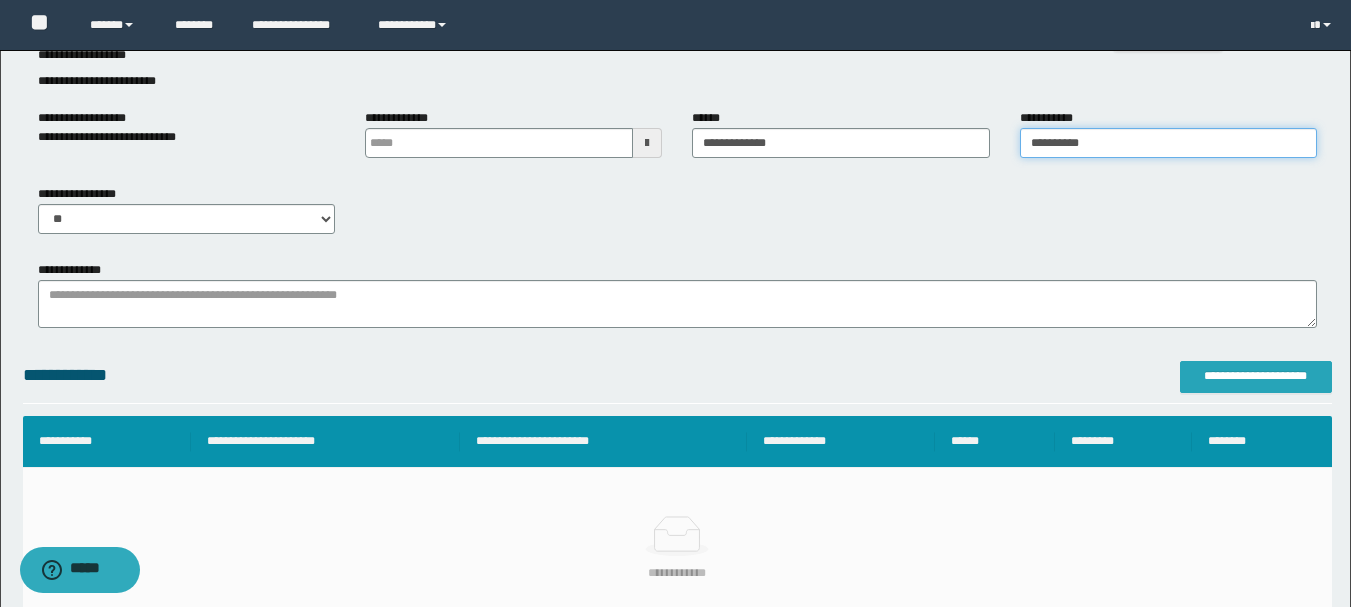 type on "**********" 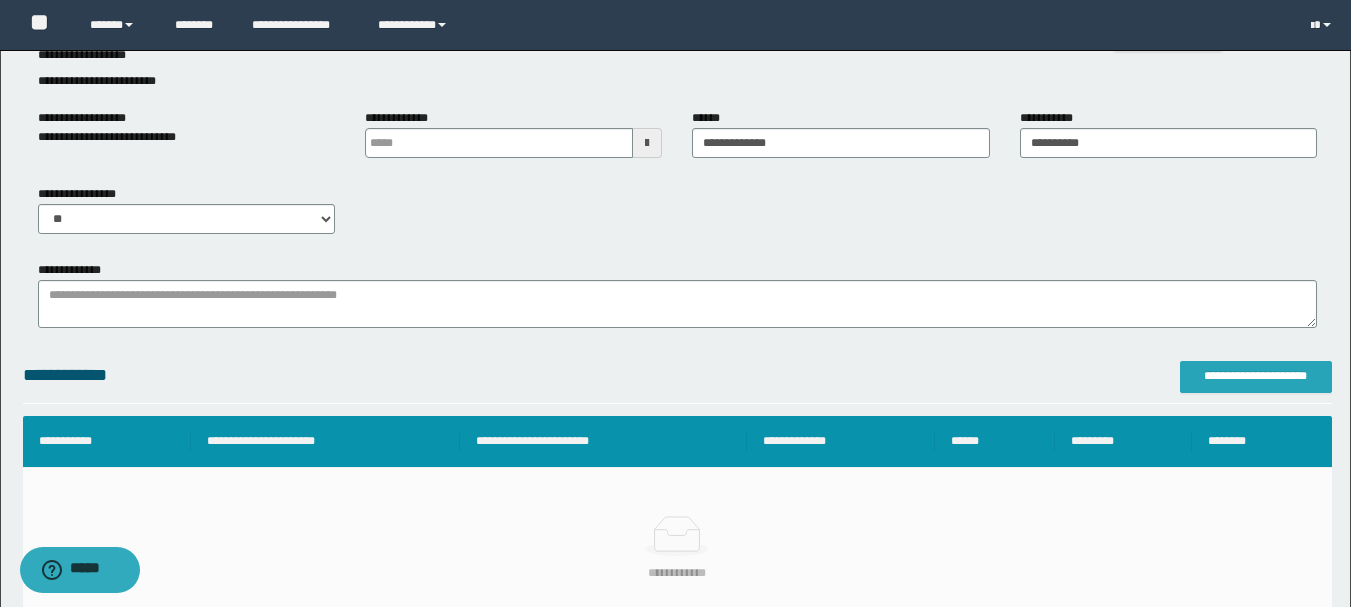 click on "**********" at bounding box center (1256, 376) 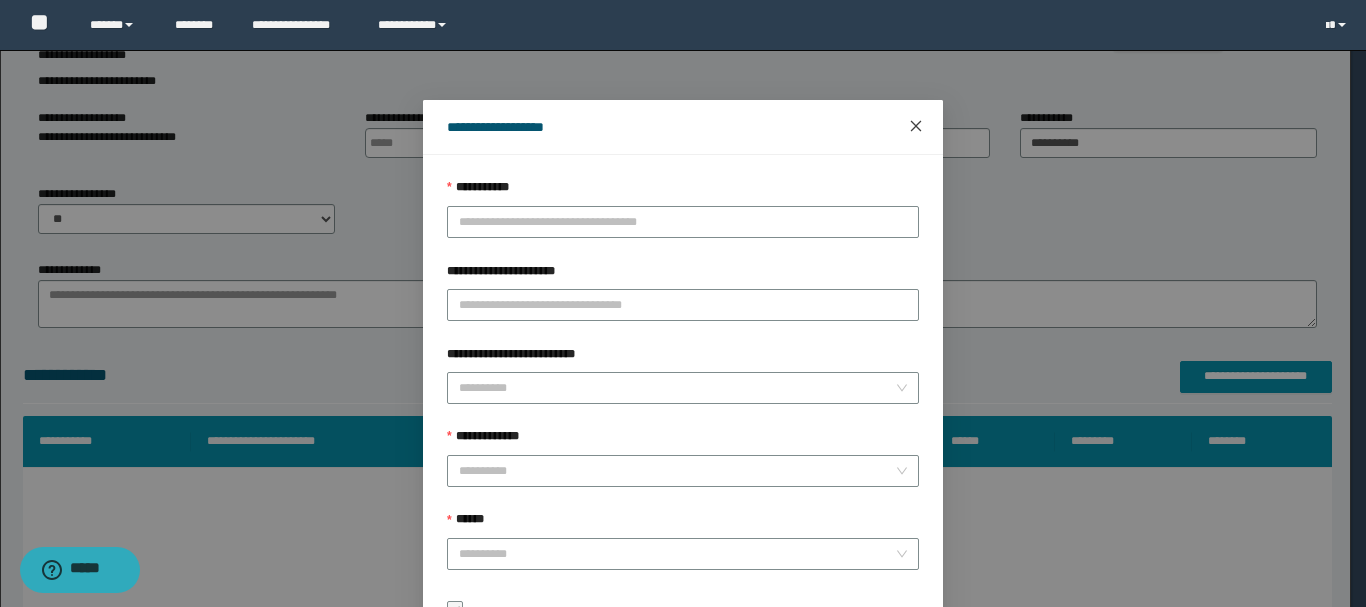 click at bounding box center [916, 127] 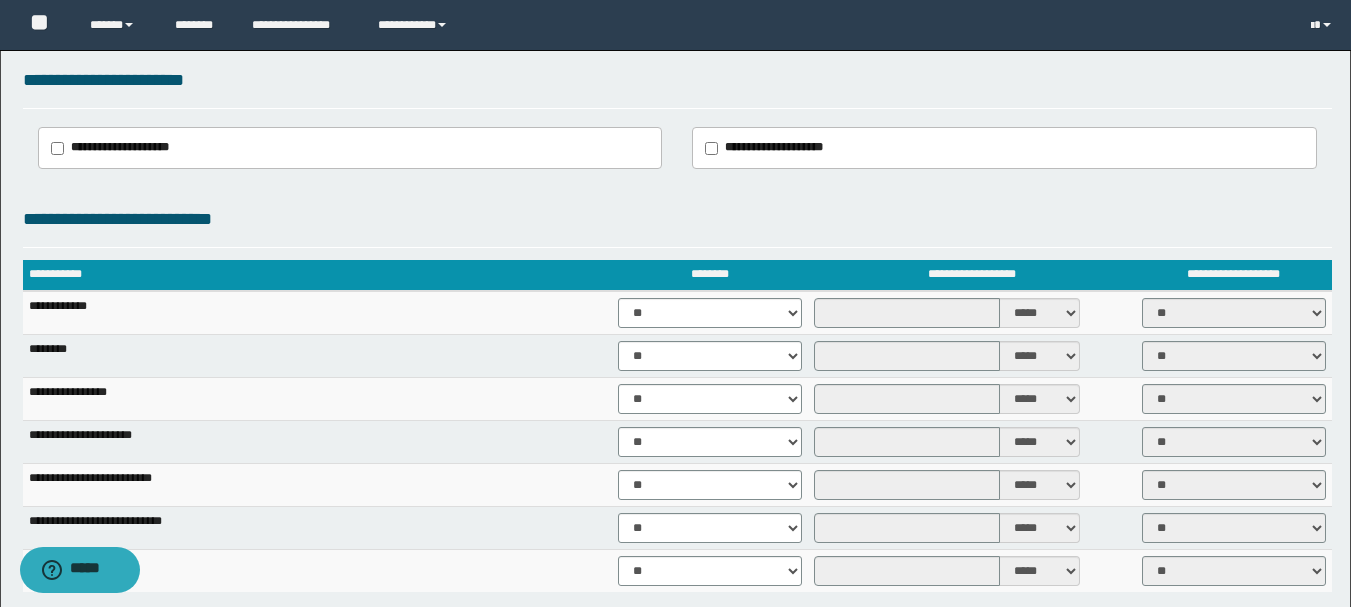 scroll, scrollTop: 1500, scrollLeft: 0, axis: vertical 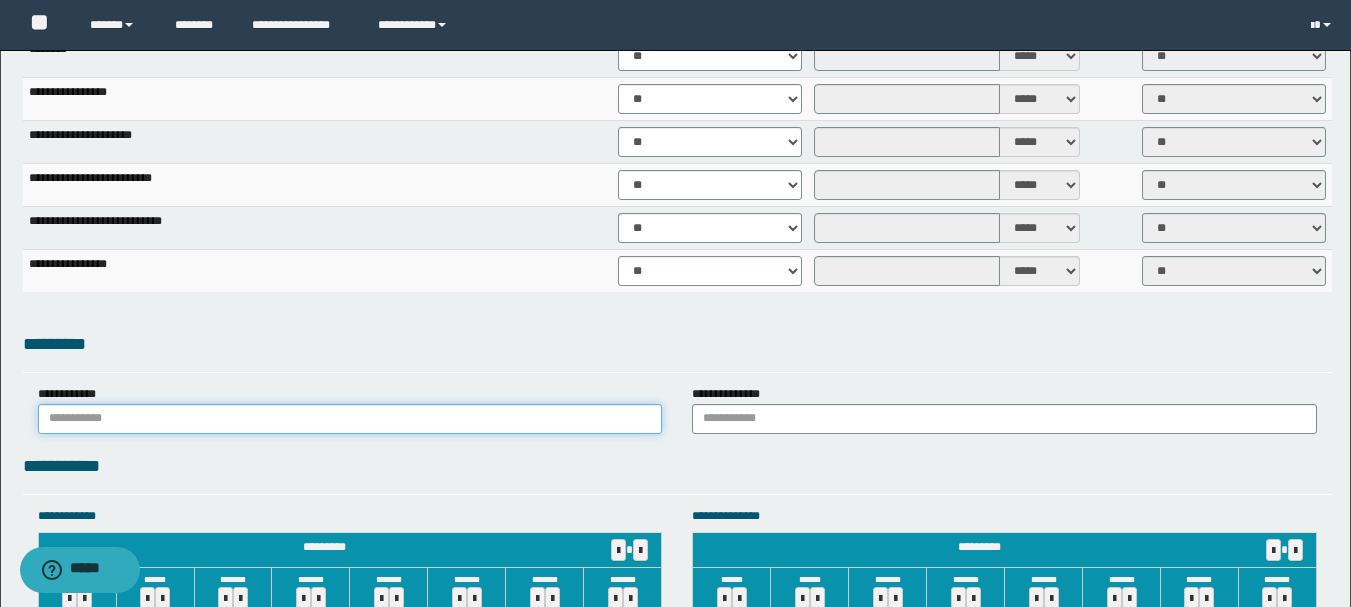 click at bounding box center (350, 419) 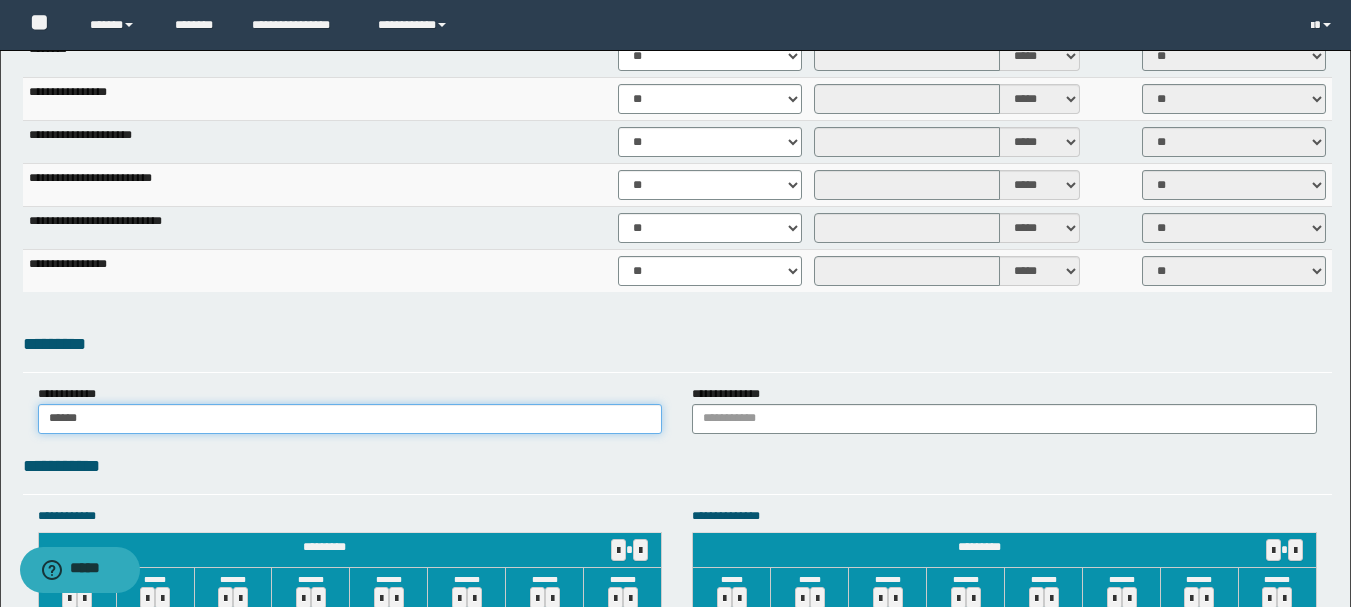 type on "******" 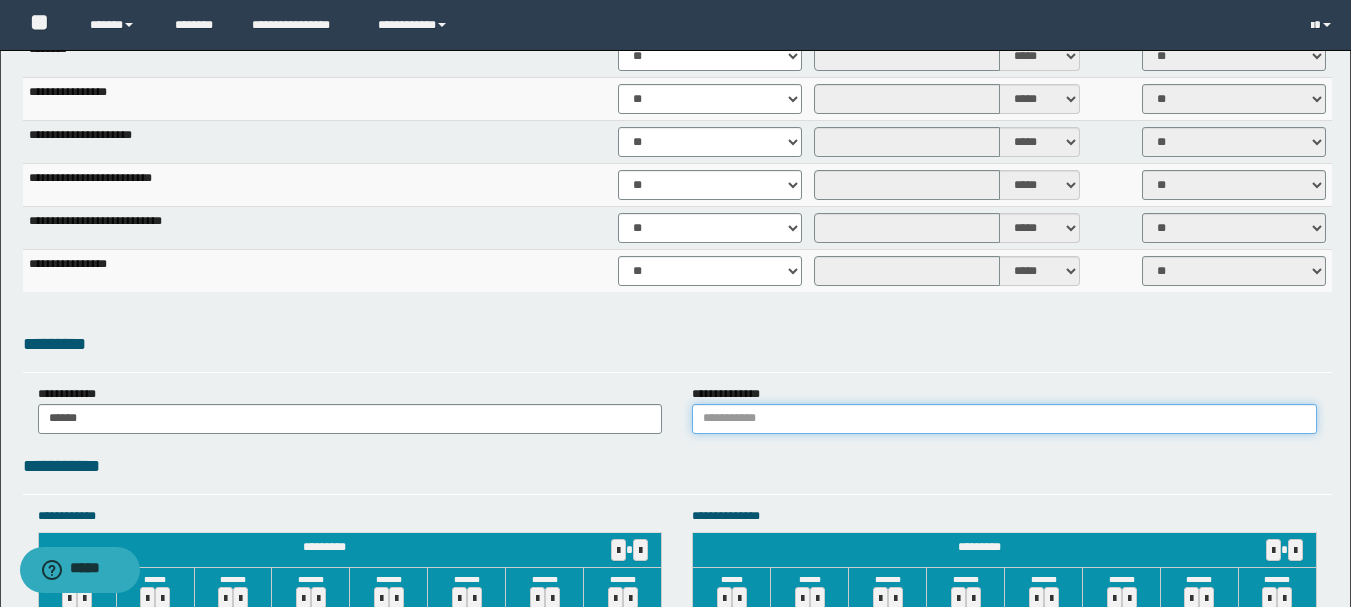 click at bounding box center [1004, 419] 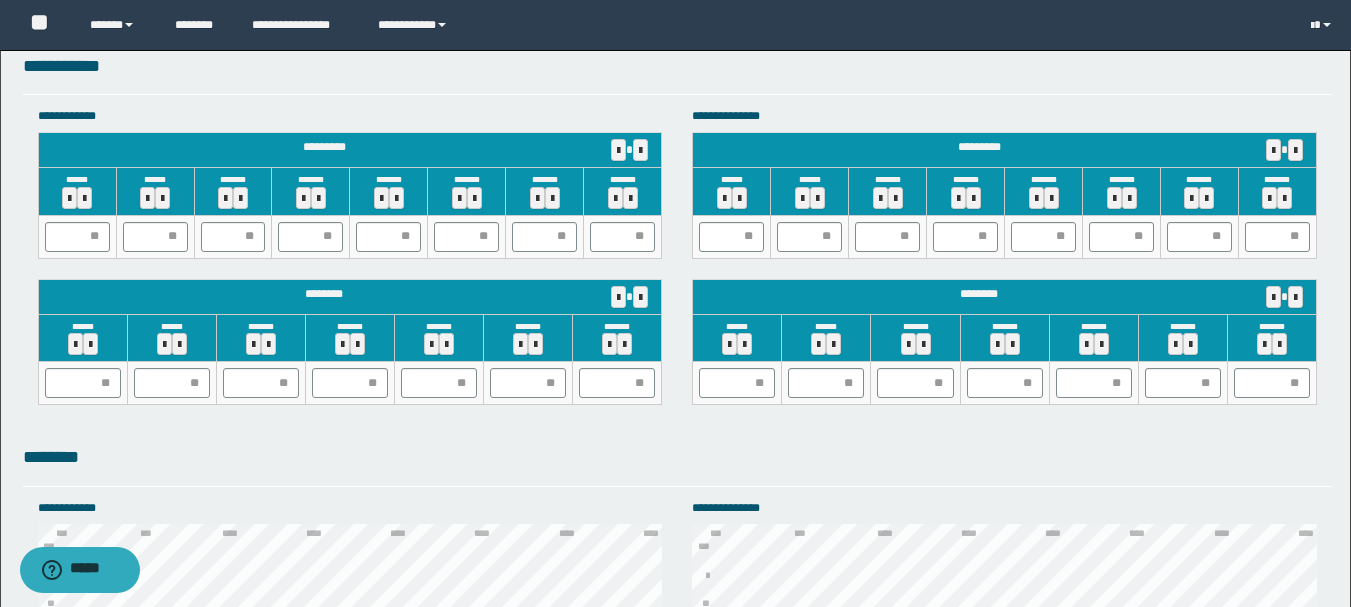scroll, scrollTop: 1700, scrollLeft: 0, axis: vertical 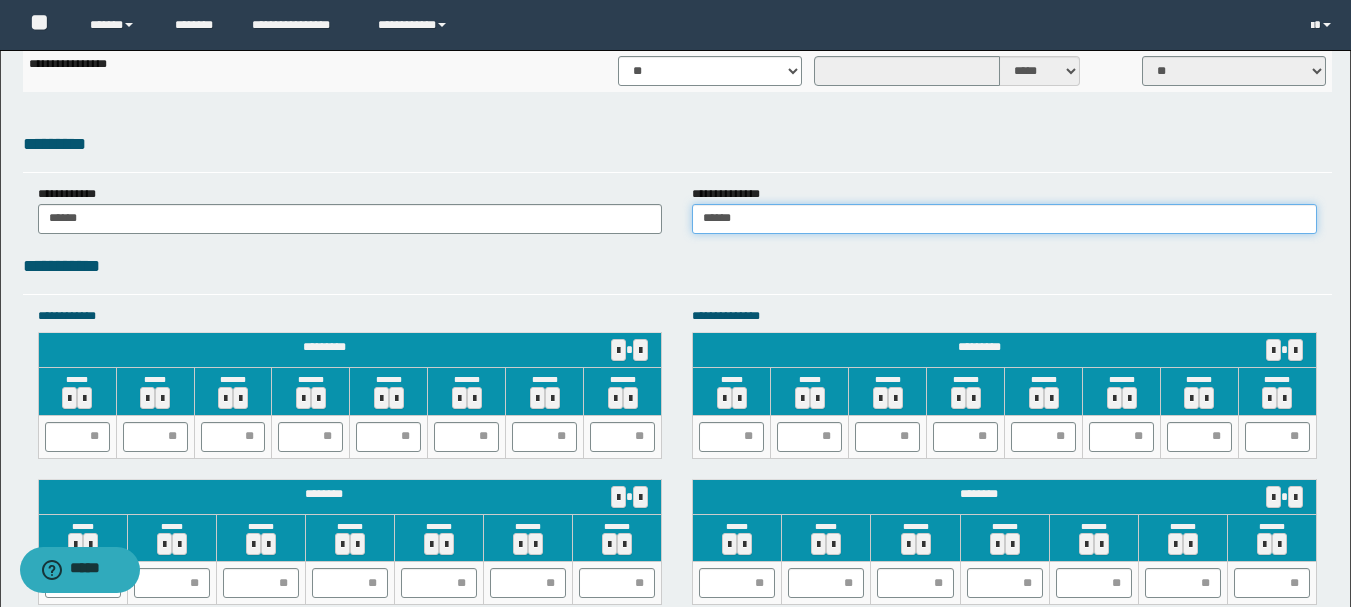 type on "******" 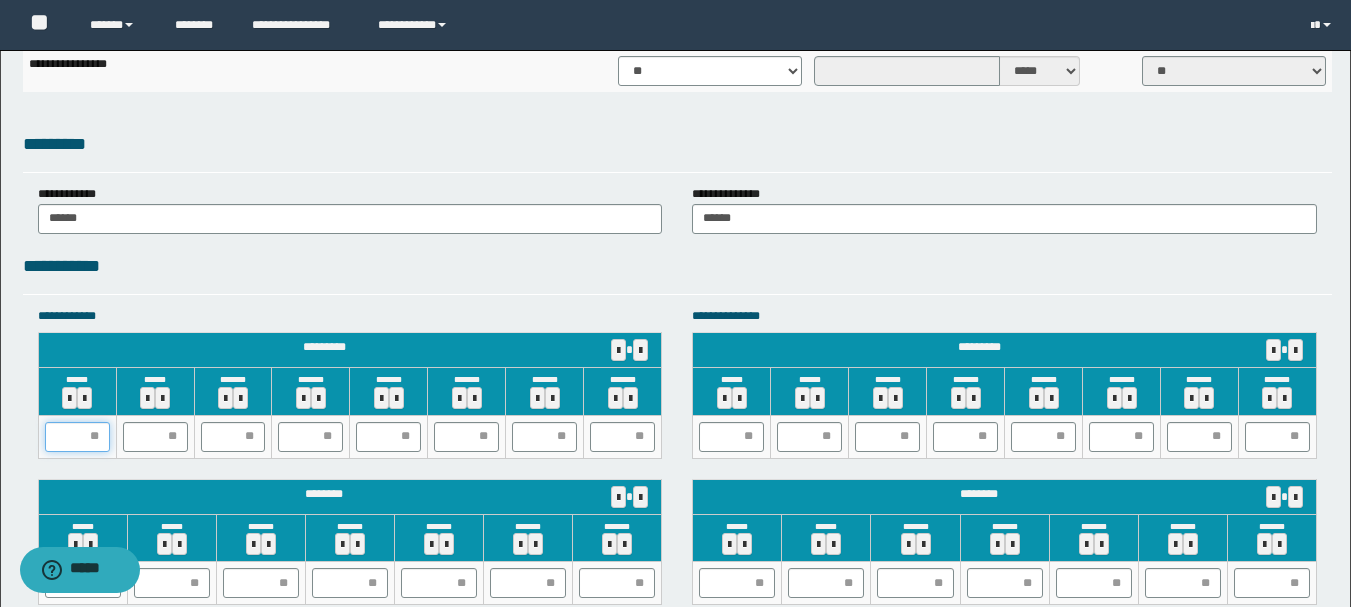 click at bounding box center (77, 437) 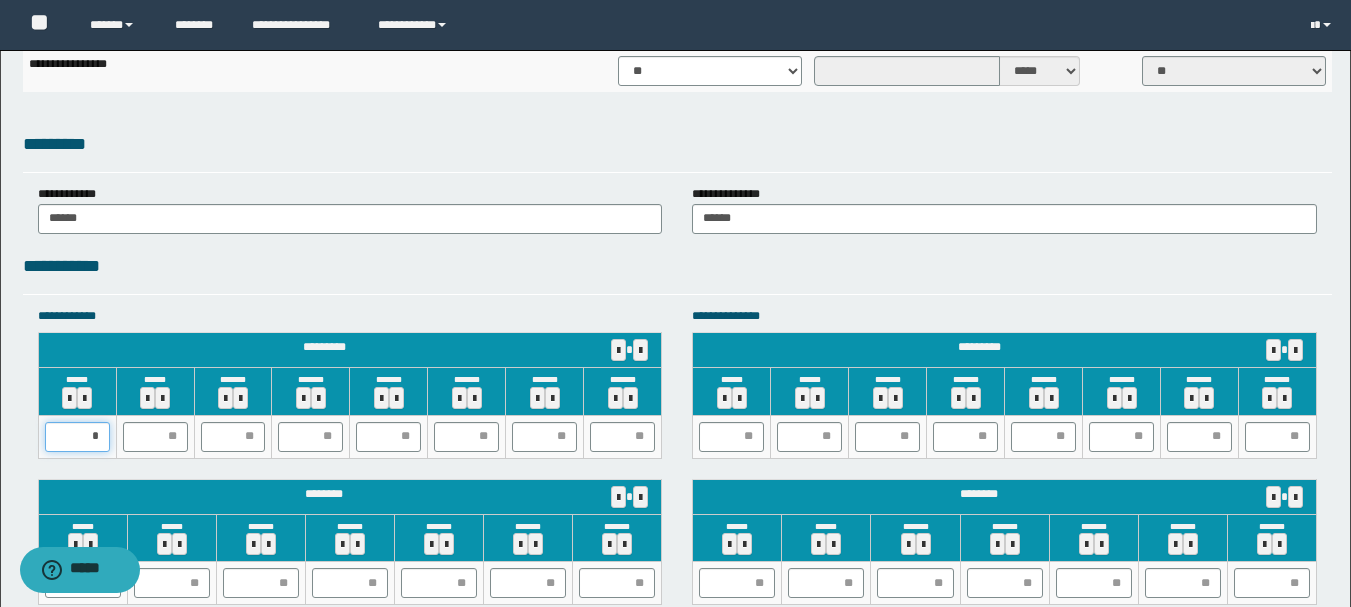 type on "**" 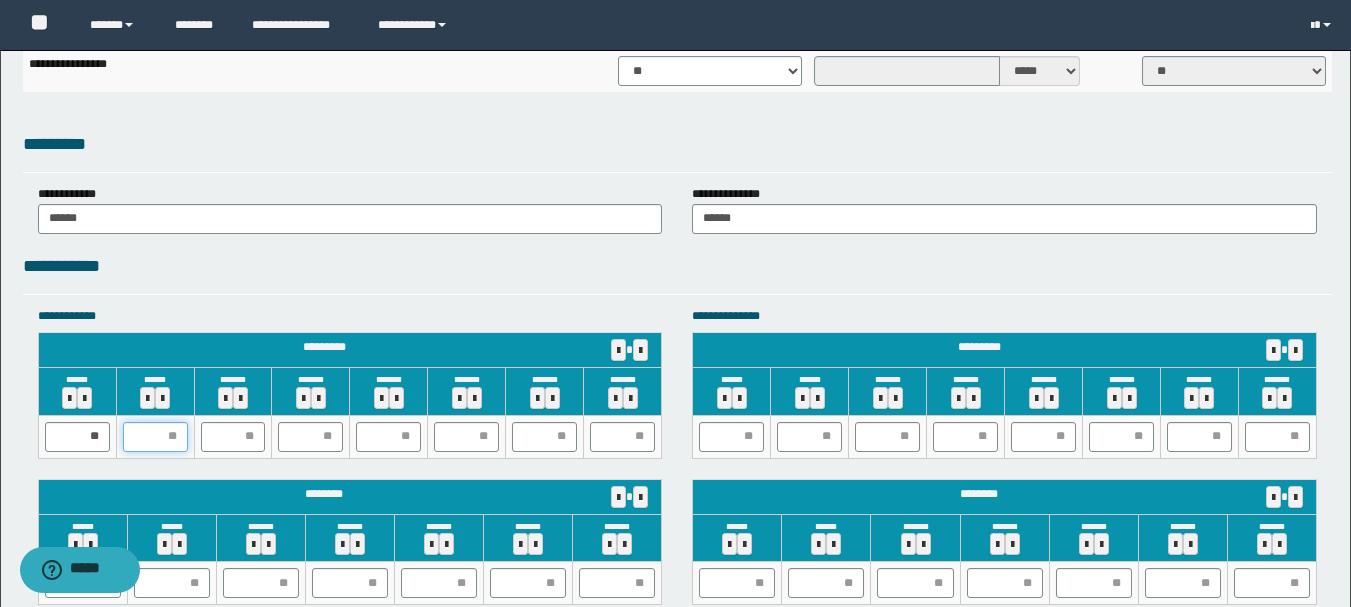 click at bounding box center [155, 437] 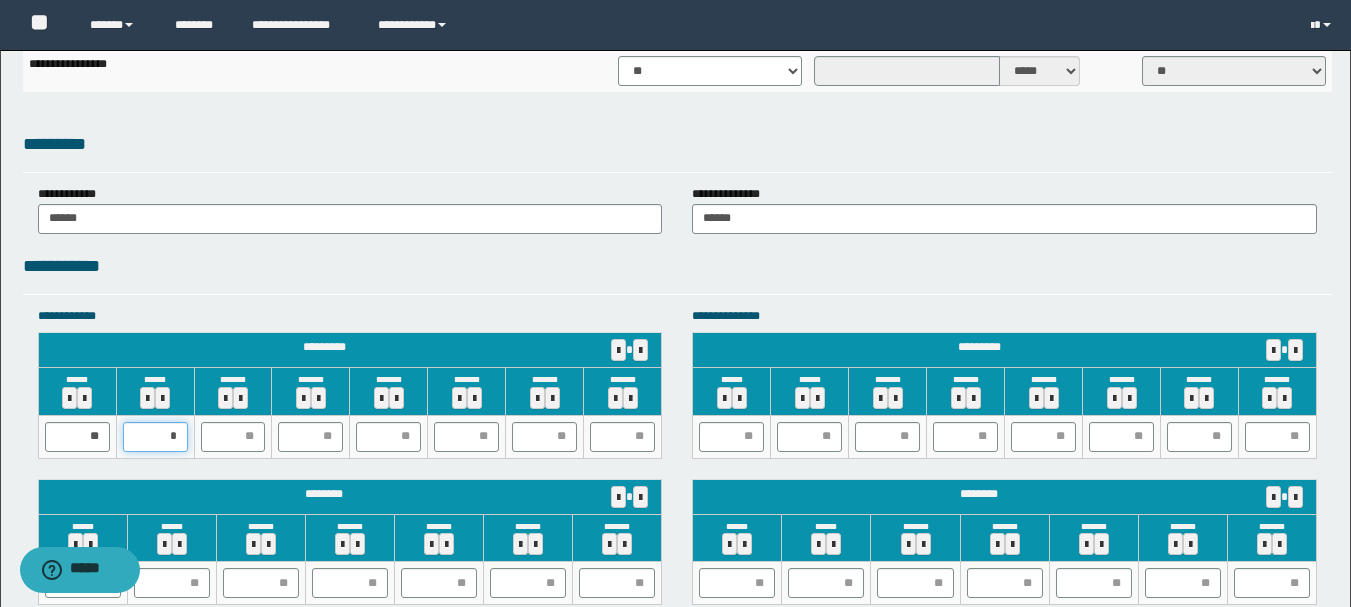 type on "**" 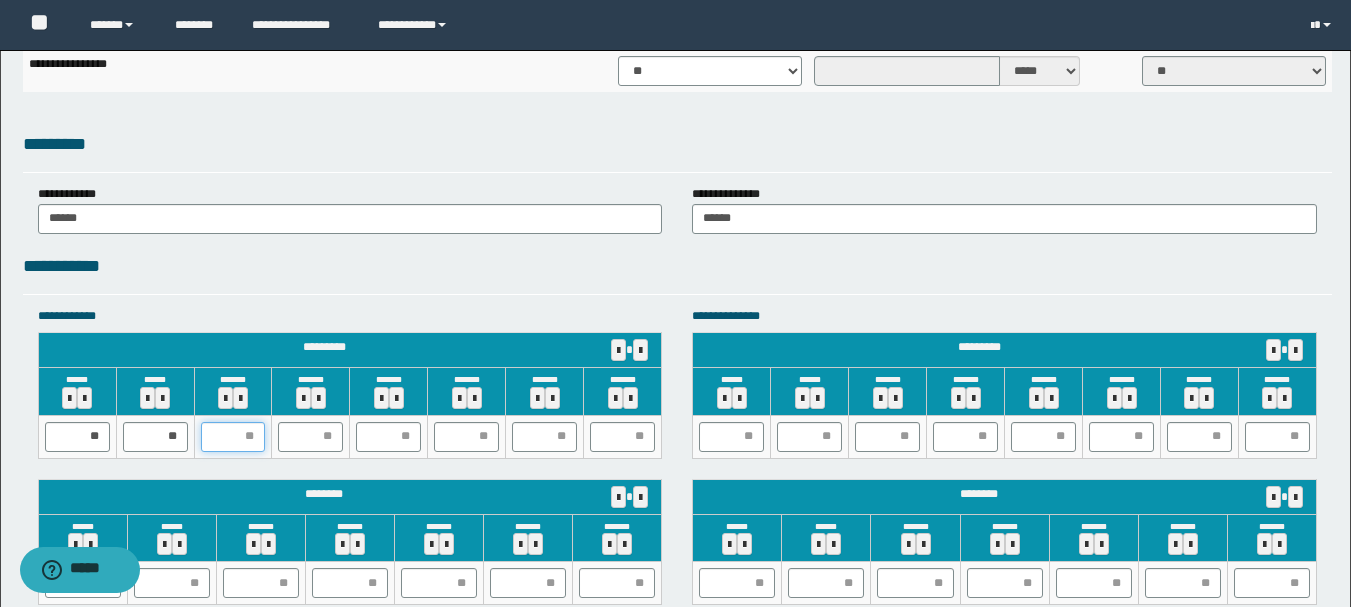 click at bounding box center (233, 437) 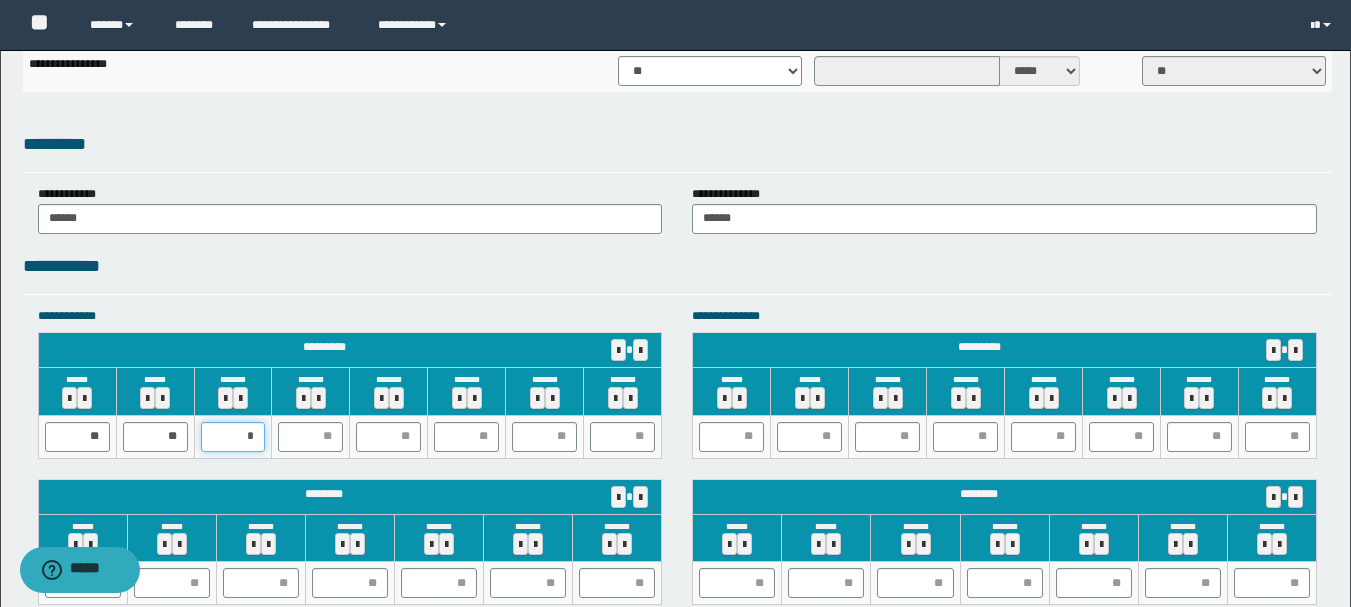 type on "**" 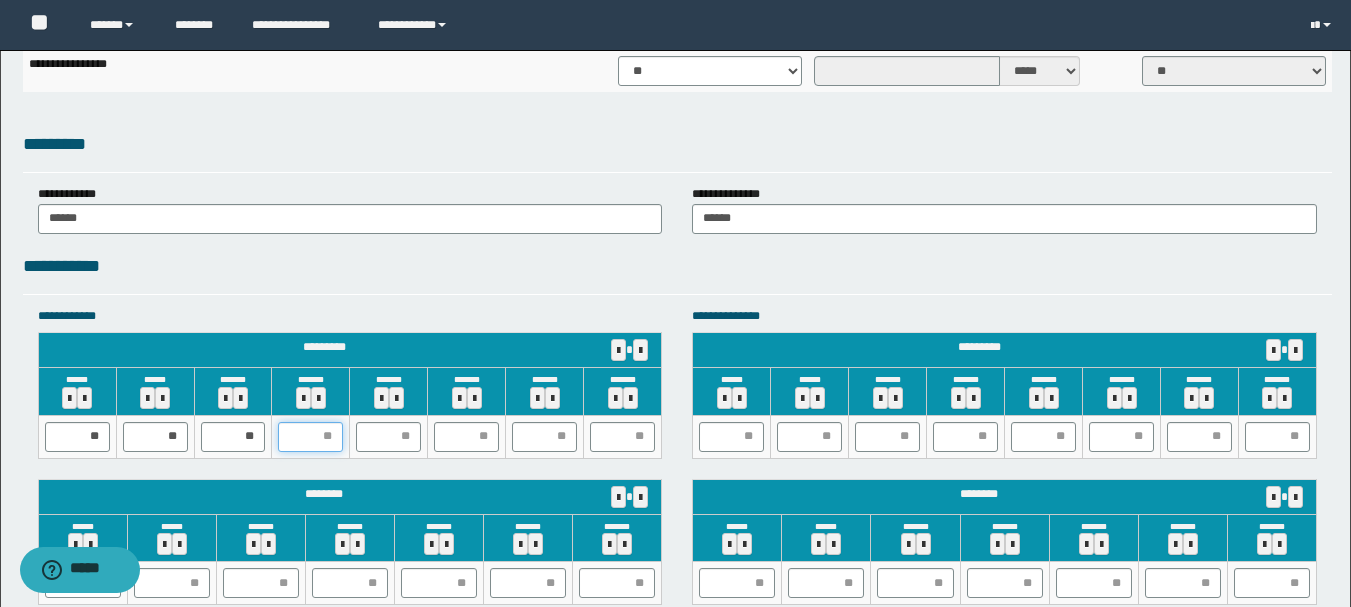 click at bounding box center [310, 437] 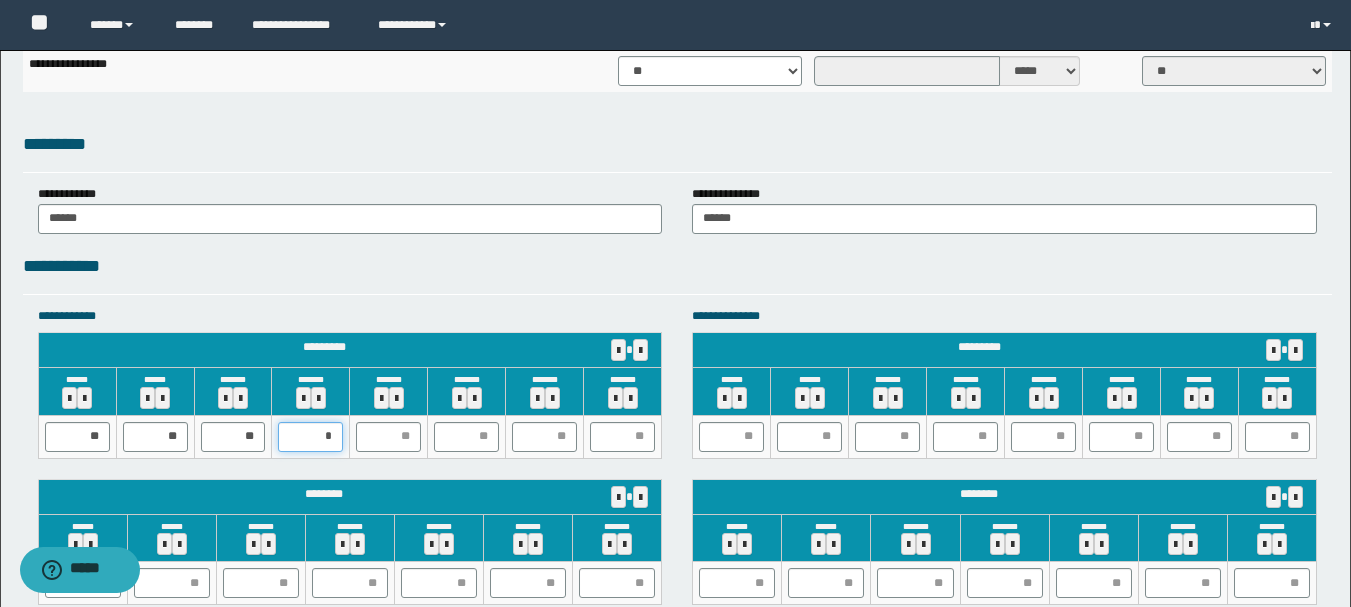 type on "**" 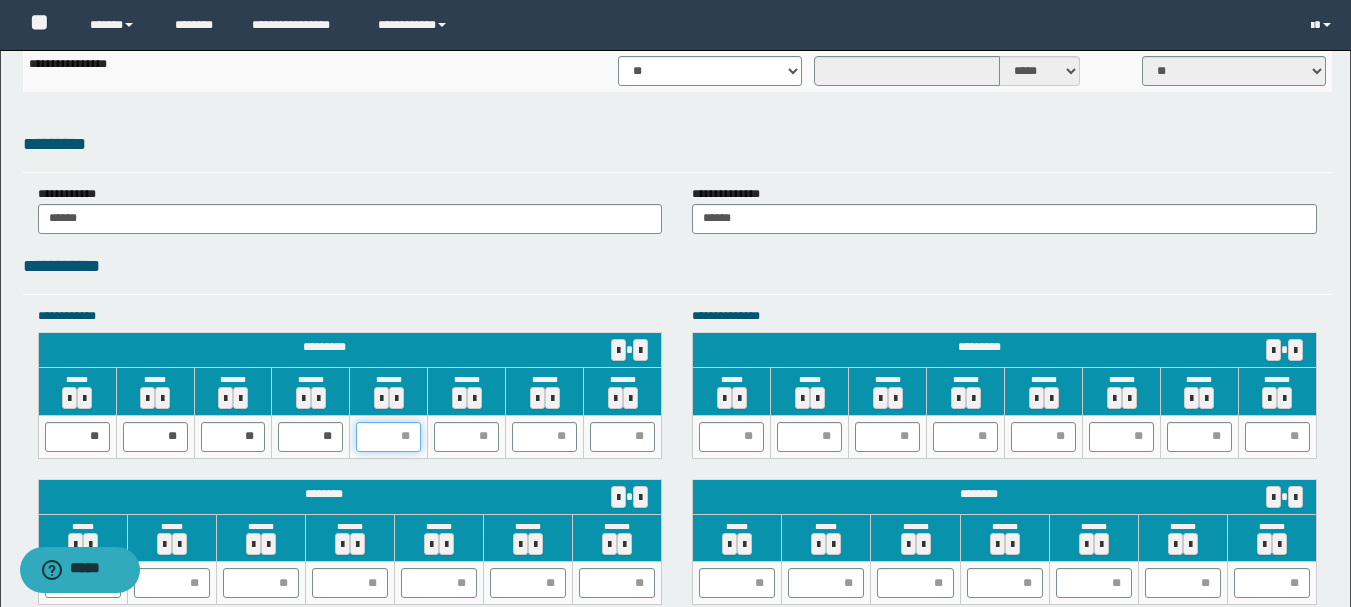 click at bounding box center (388, 437) 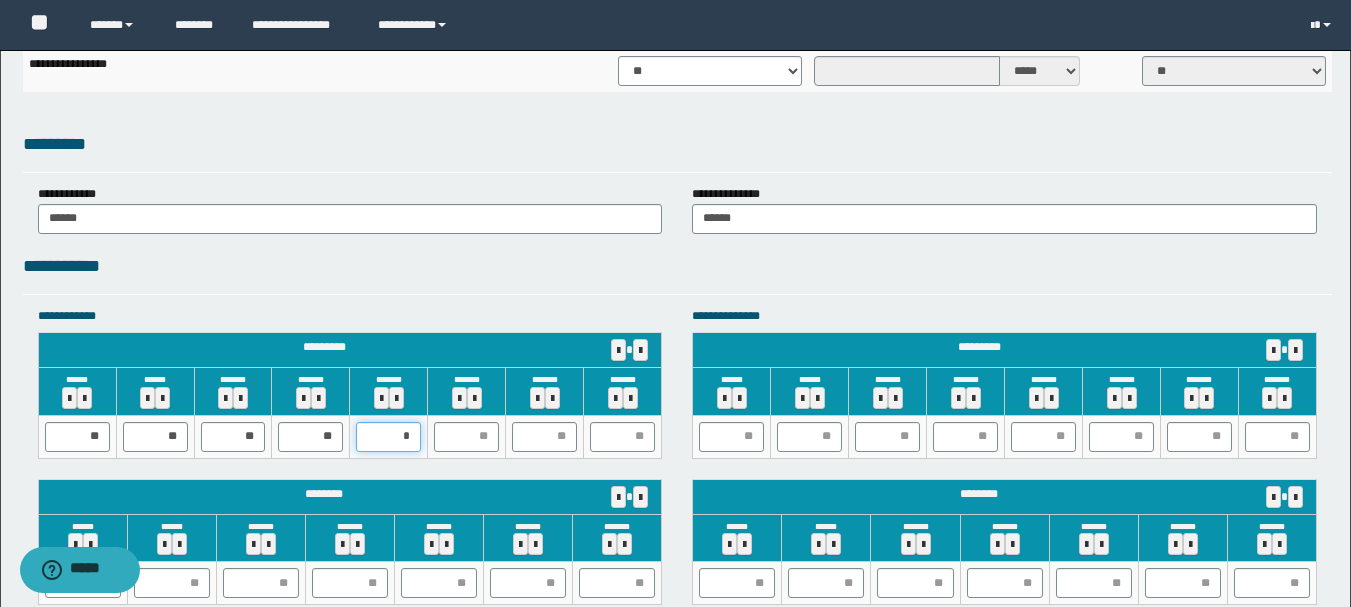 type on "**" 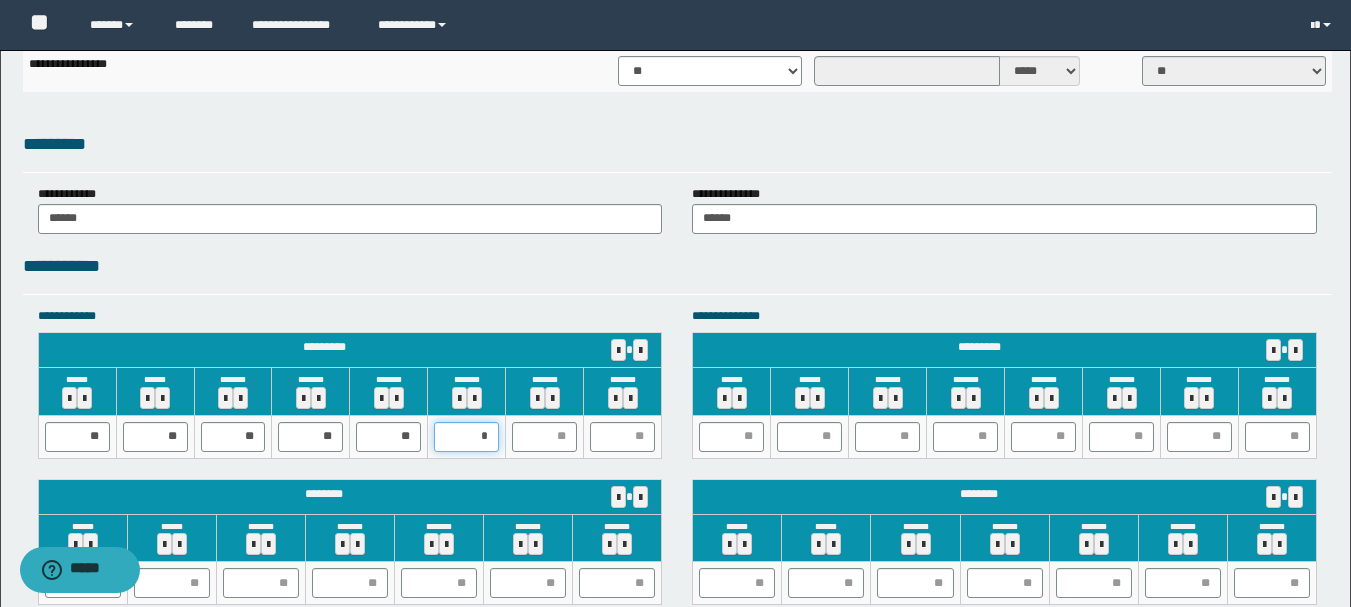 click on "*" at bounding box center [466, 437] 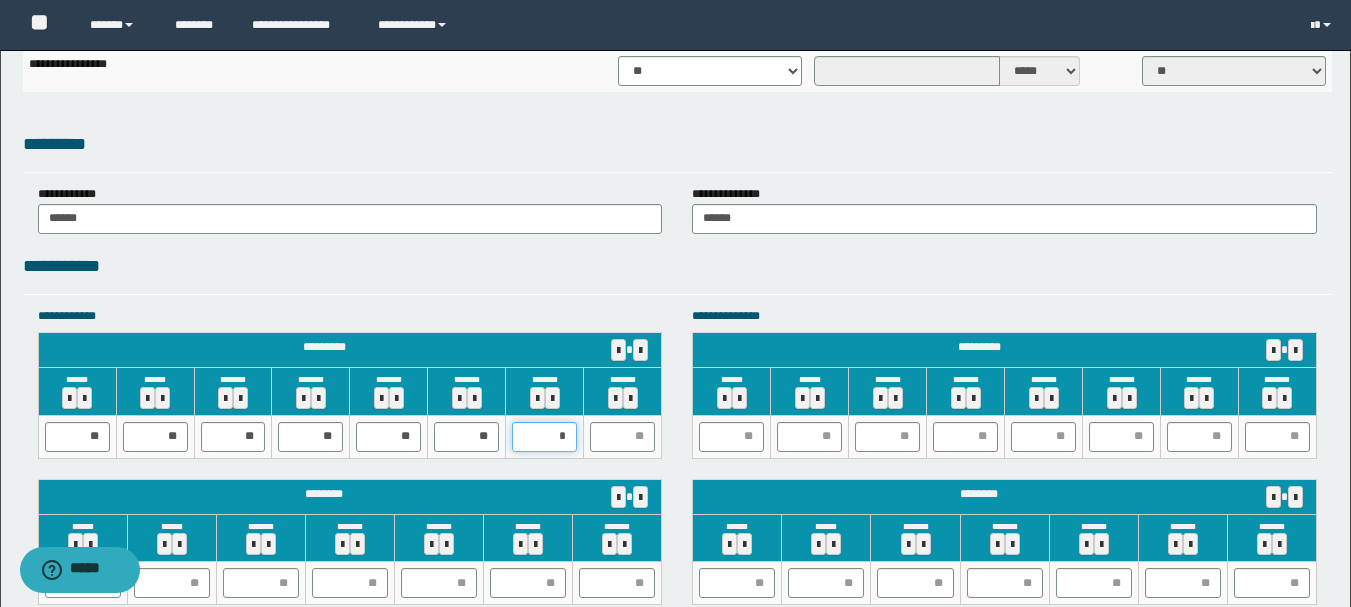 click on "*" at bounding box center [544, 437] 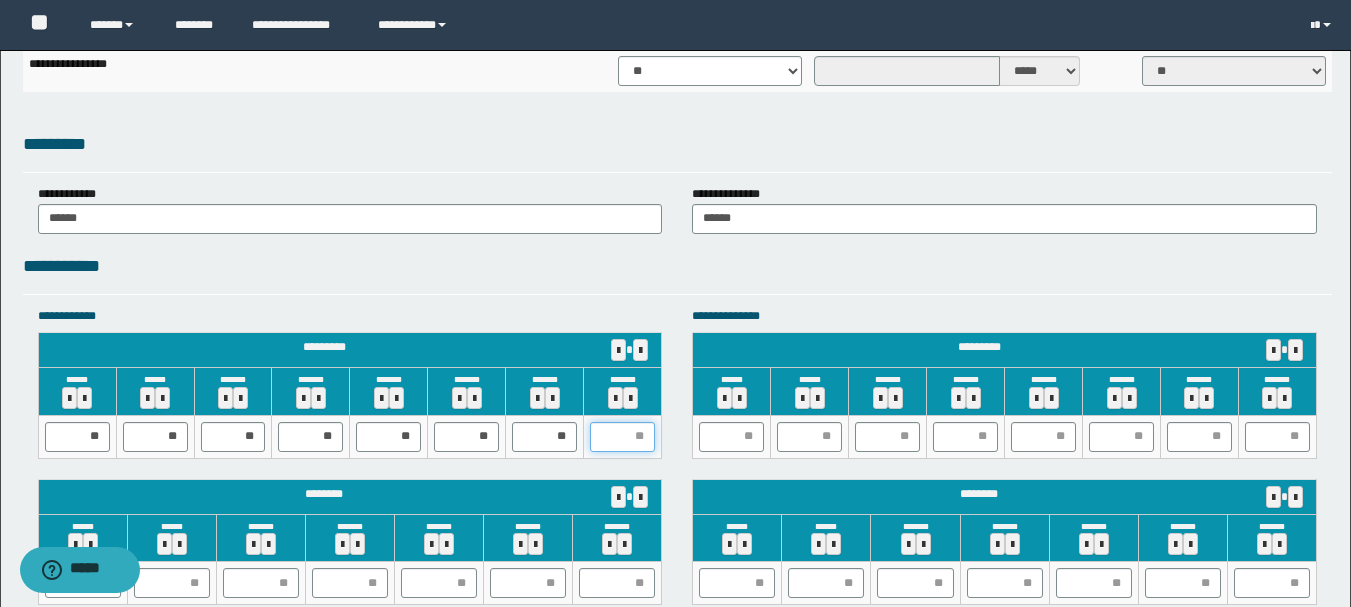 click at bounding box center [622, 437] 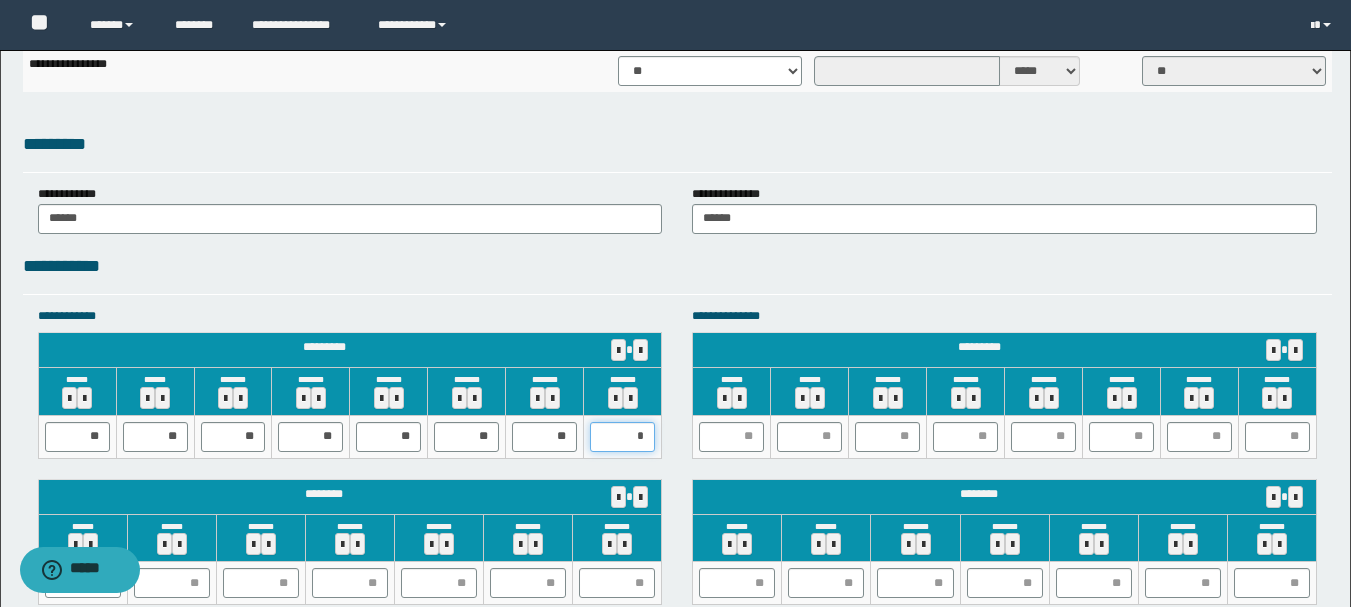 type on "**" 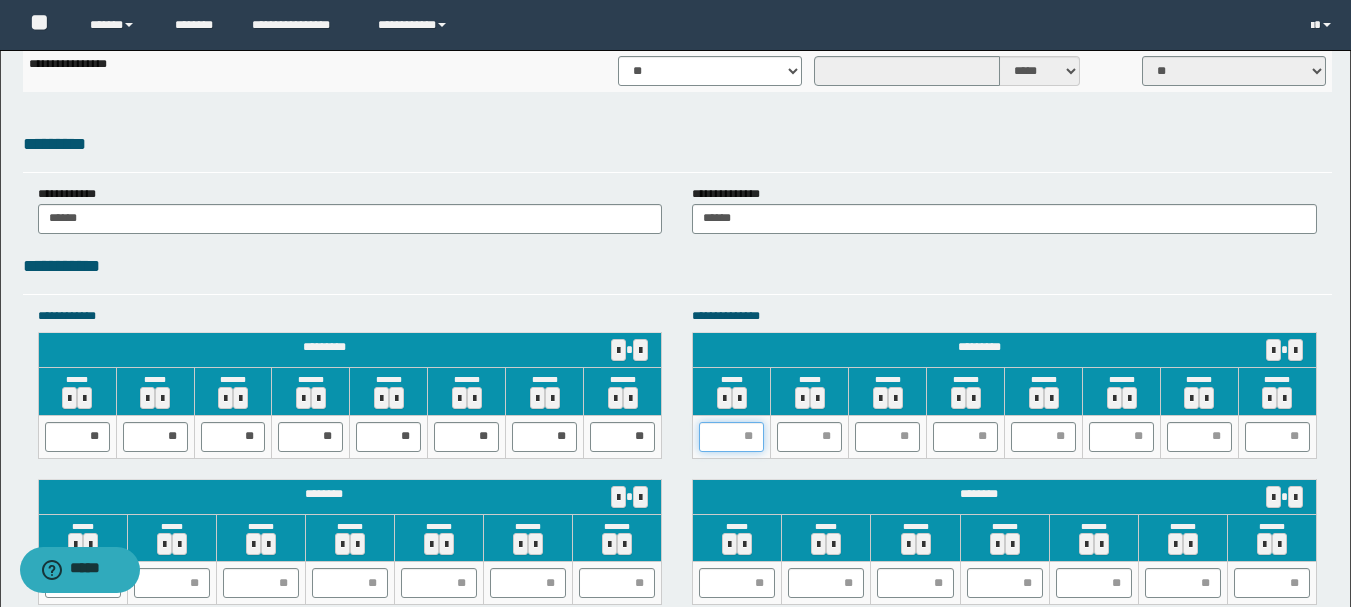 click at bounding box center [731, 437] 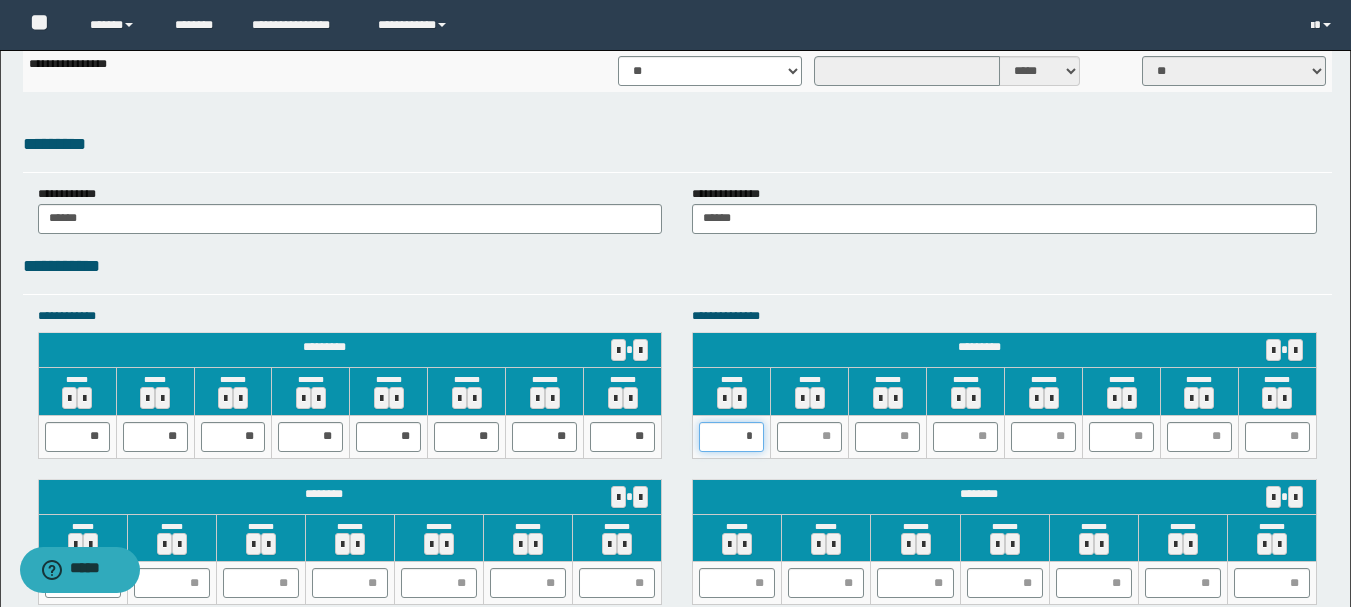 type on "**" 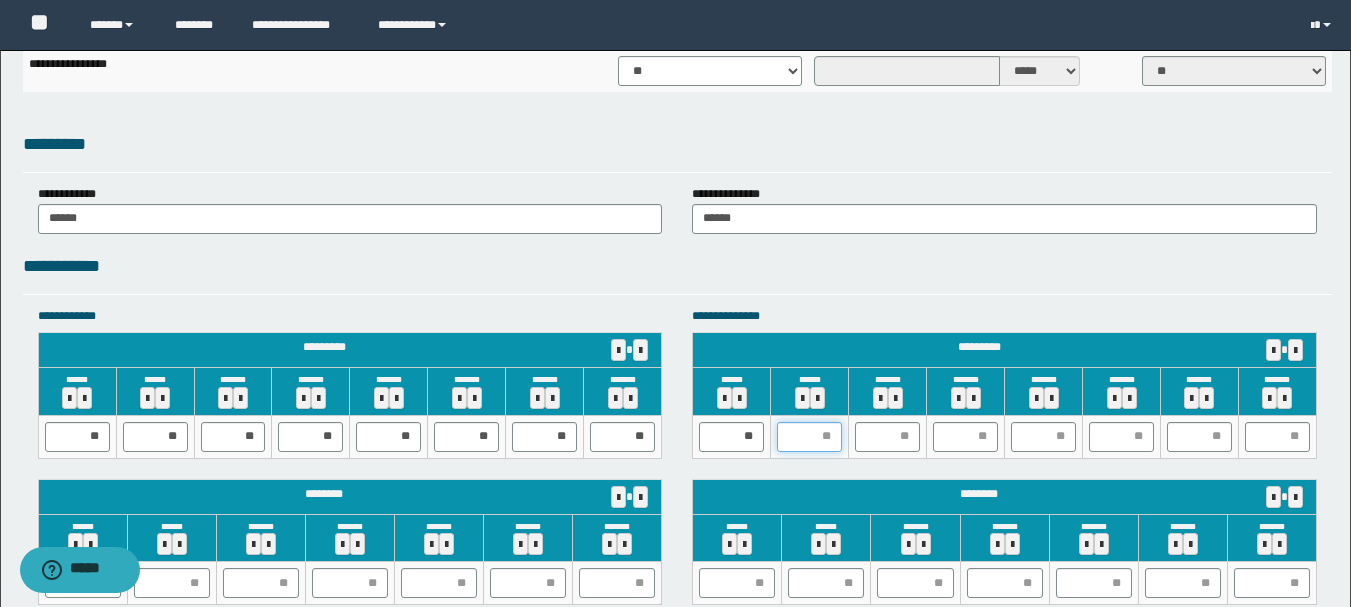 click at bounding box center [809, 437] 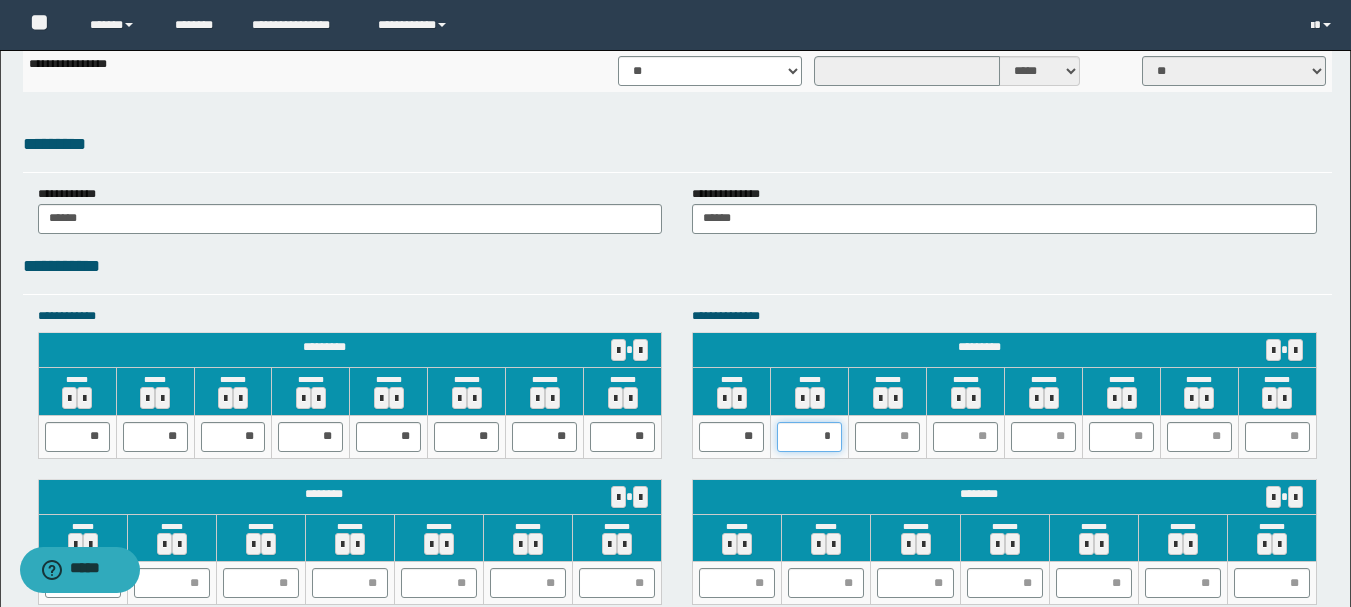type on "**" 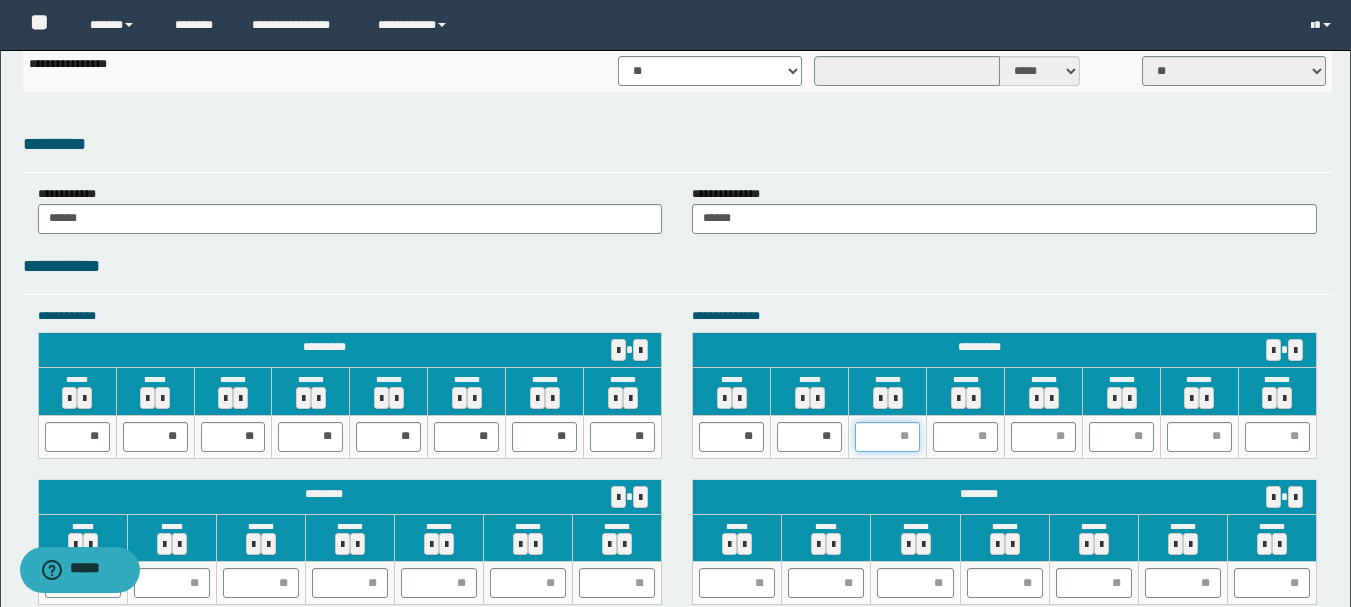 click at bounding box center [887, 437] 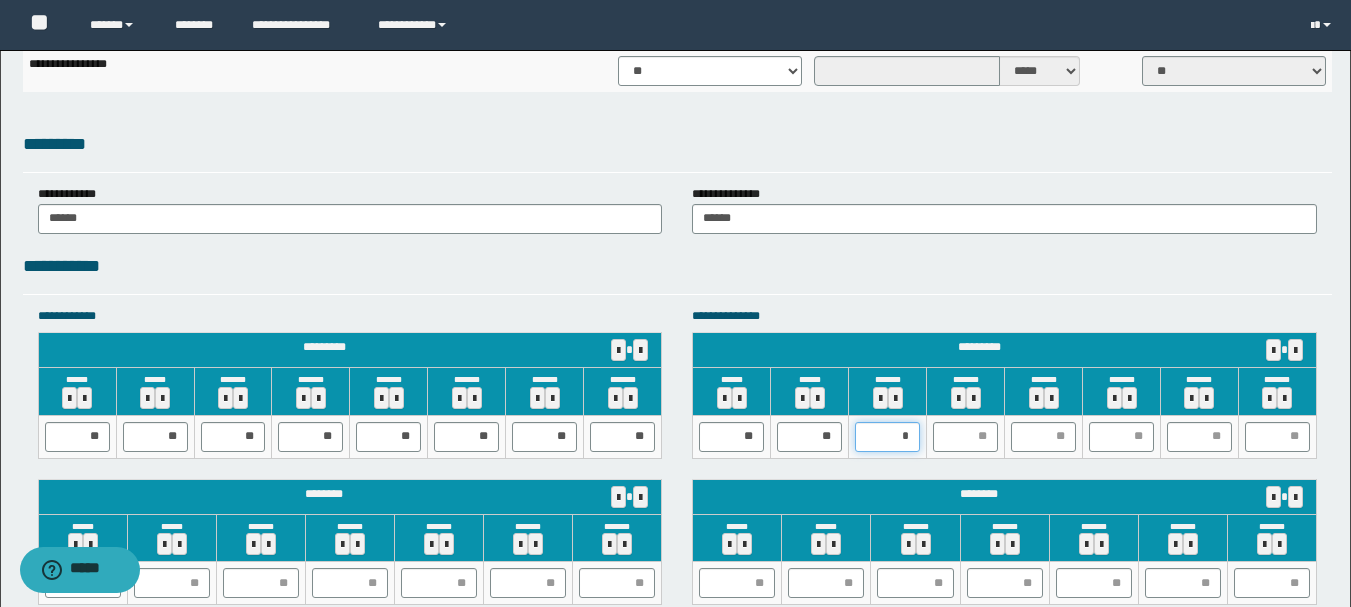 type on "**" 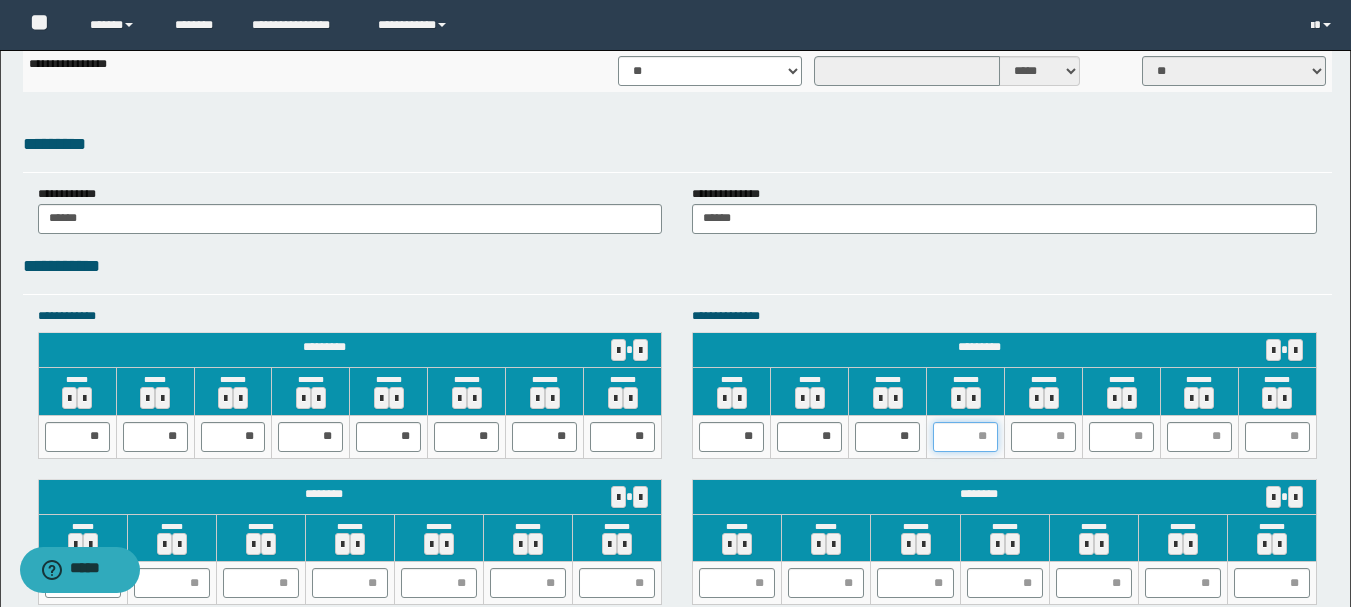 click at bounding box center (965, 437) 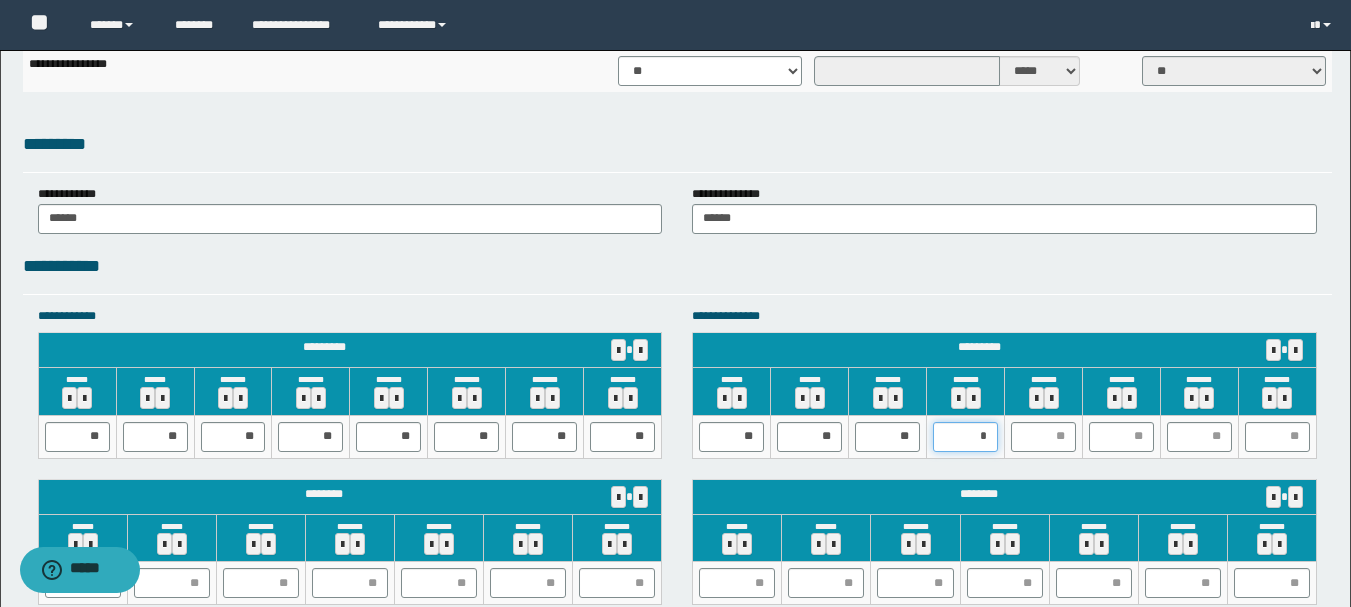 type on "**" 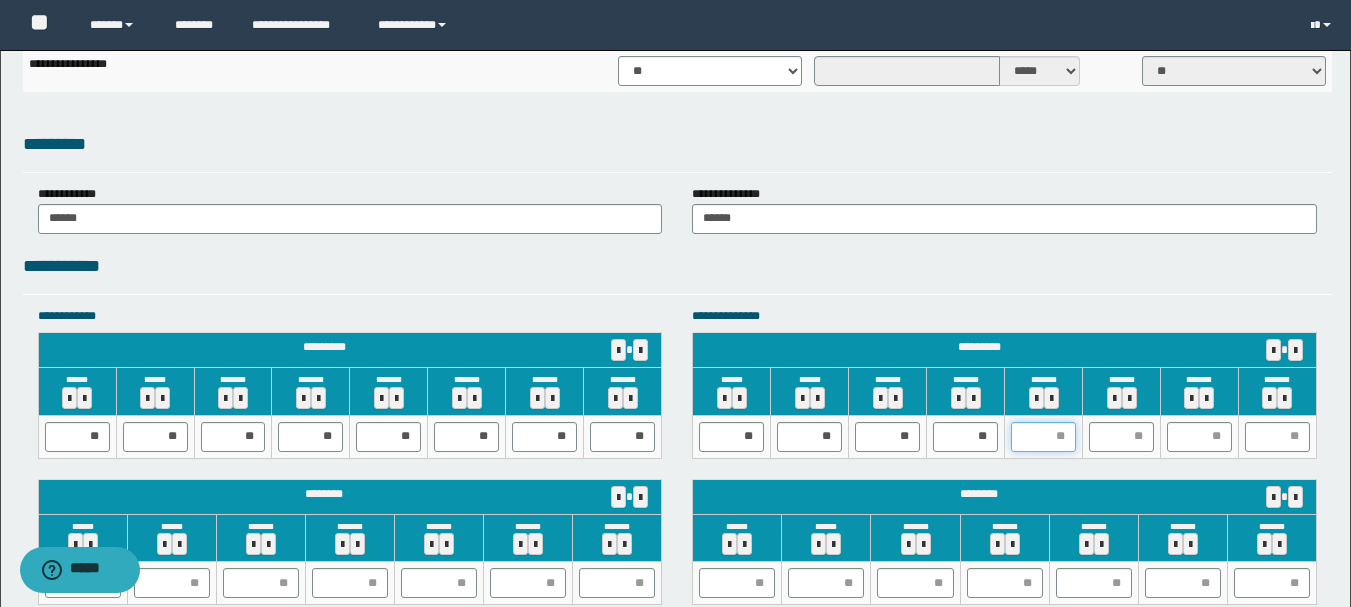 click at bounding box center (1043, 437) 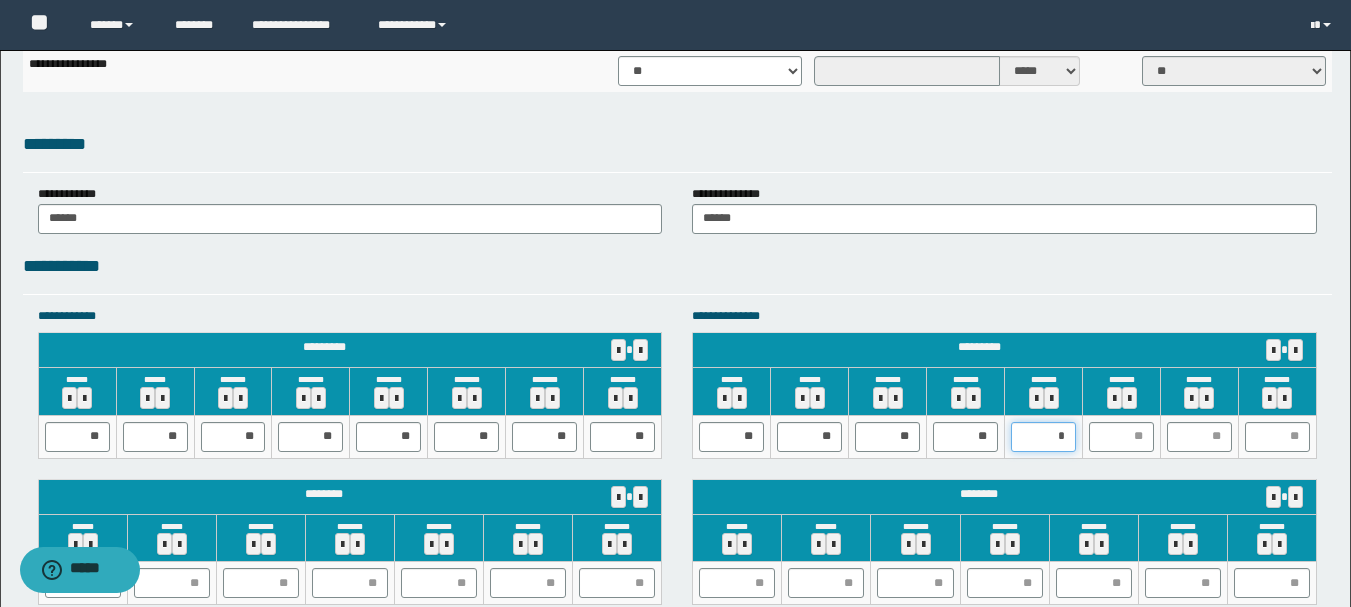 type on "**" 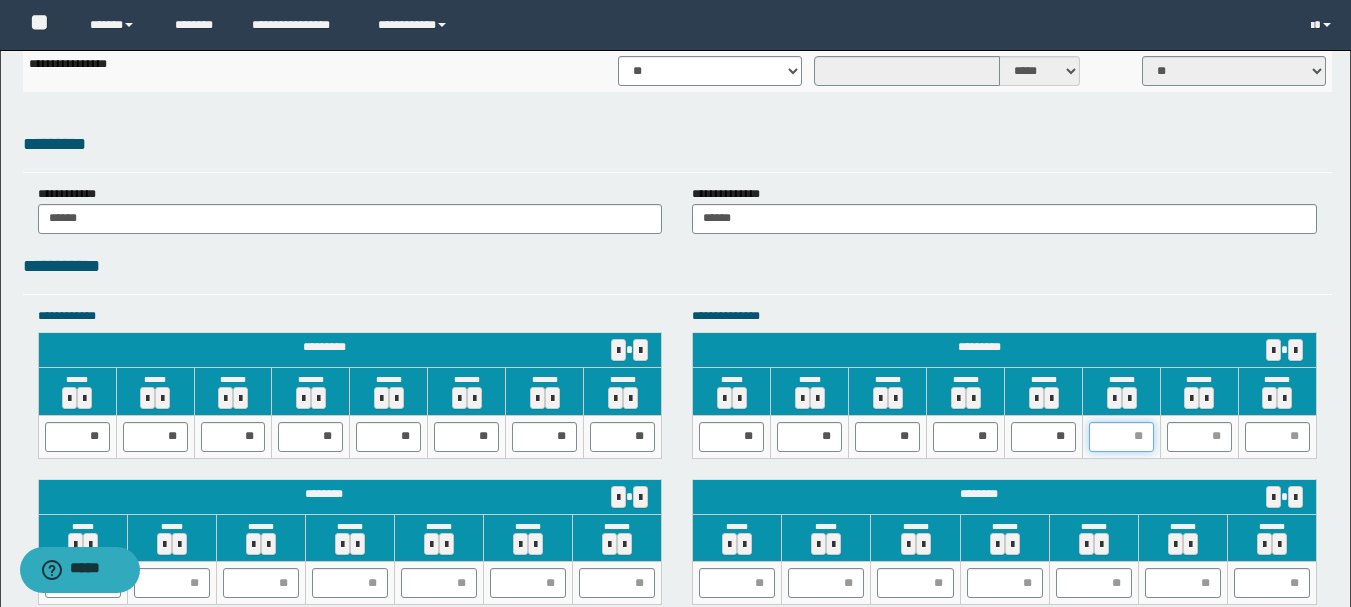 click at bounding box center [1121, 437] 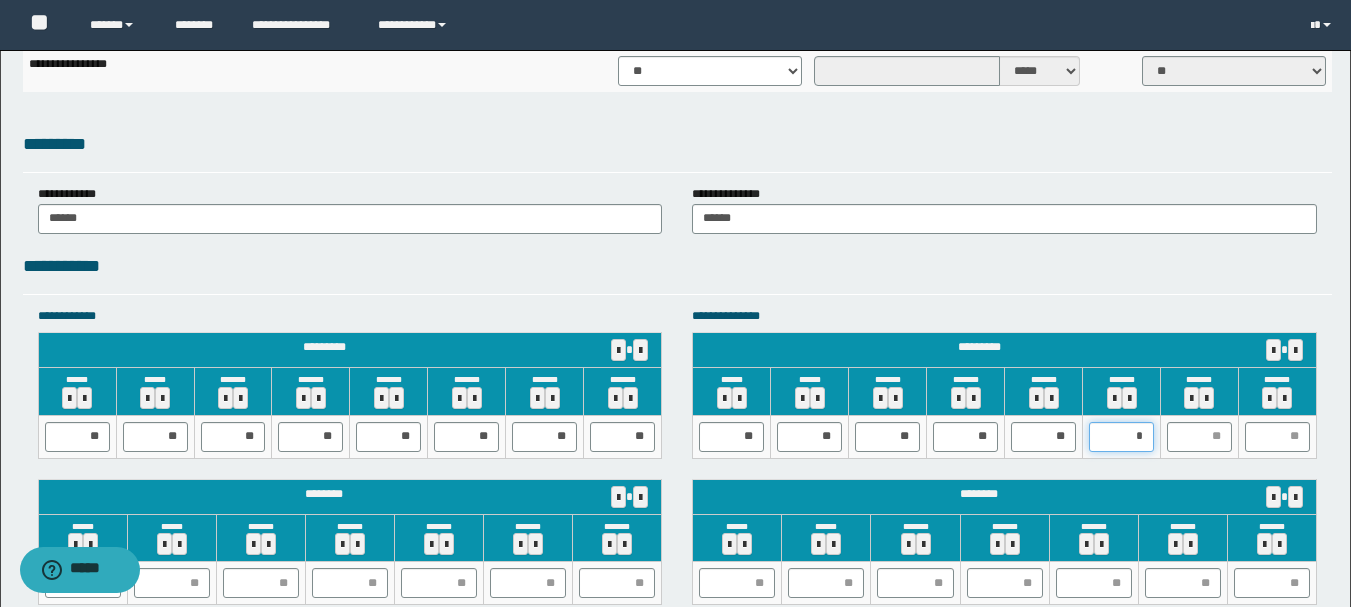 type on "**" 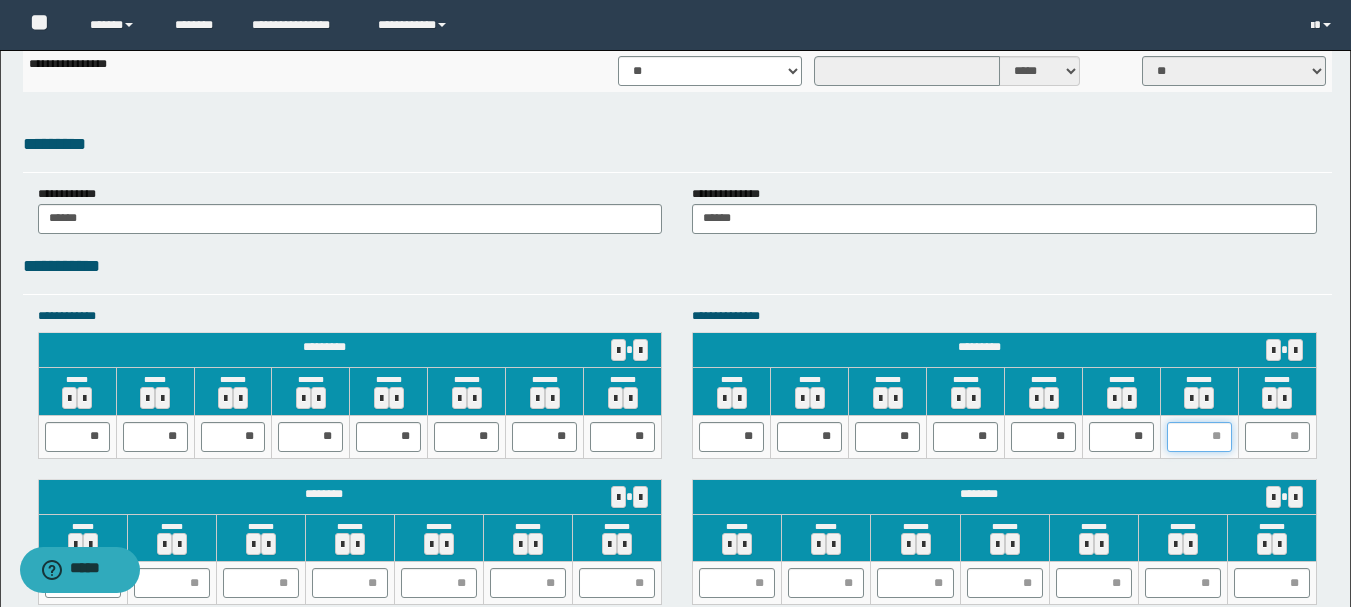 click at bounding box center (1199, 437) 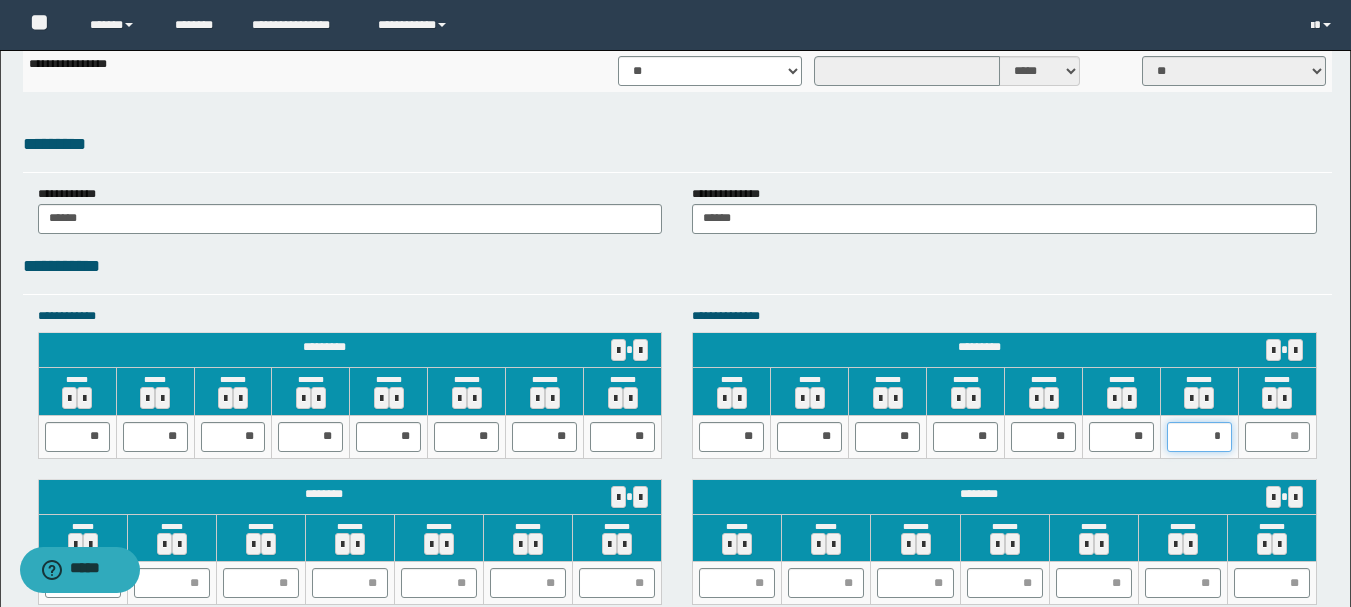type on "**" 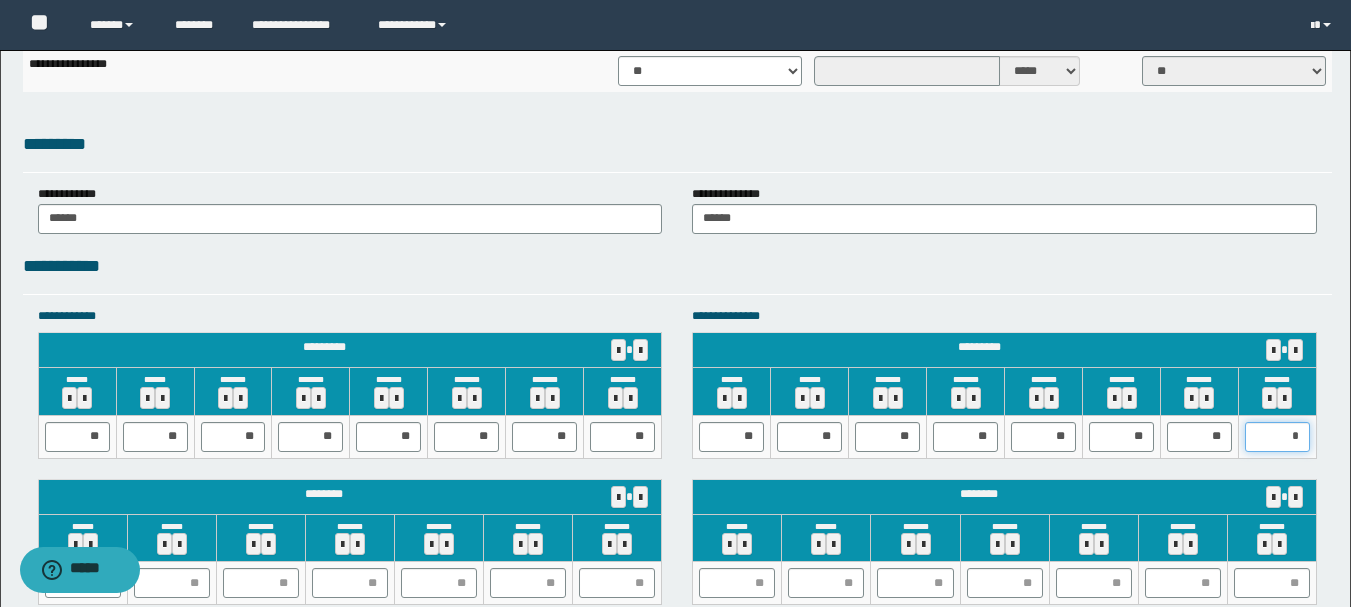 click on "*" at bounding box center [1277, 437] 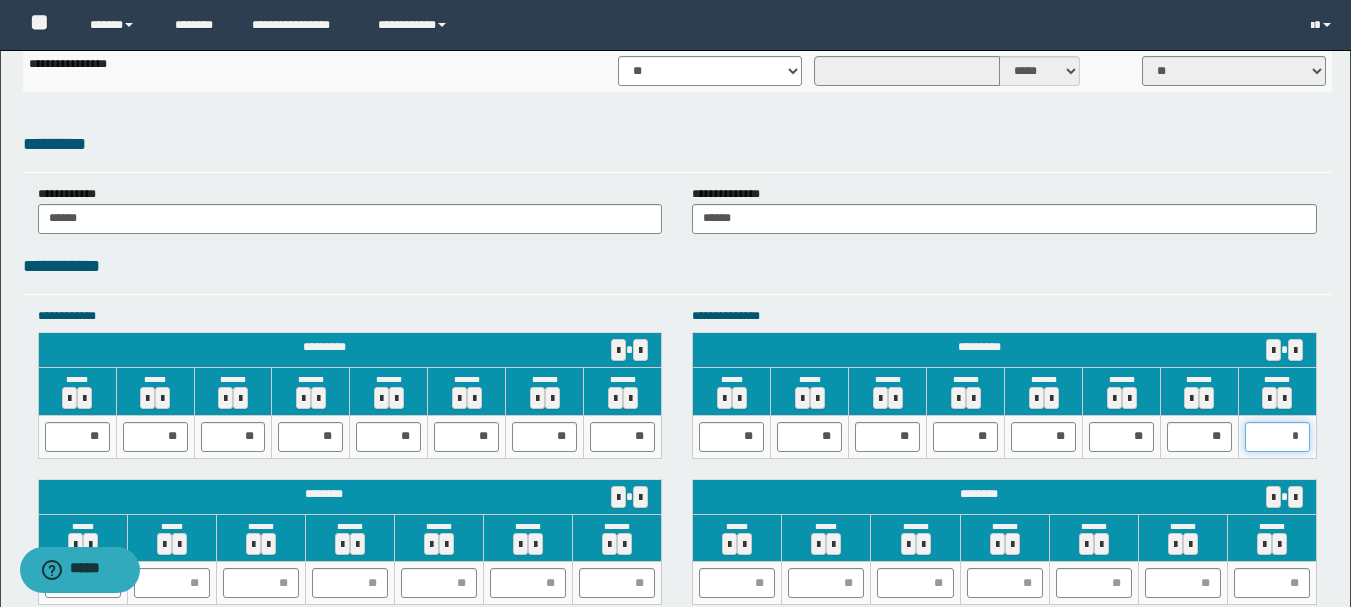 type on "**" 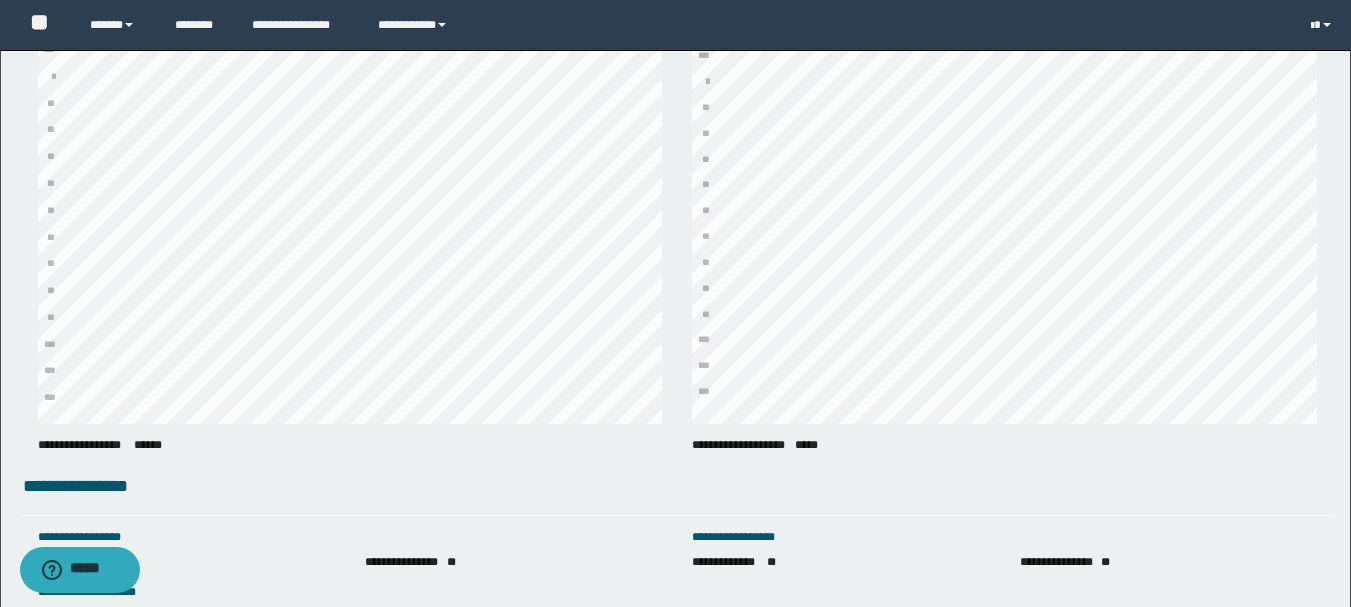 scroll, scrollTop: 1800, scrollLeft: 0, axis: vertical 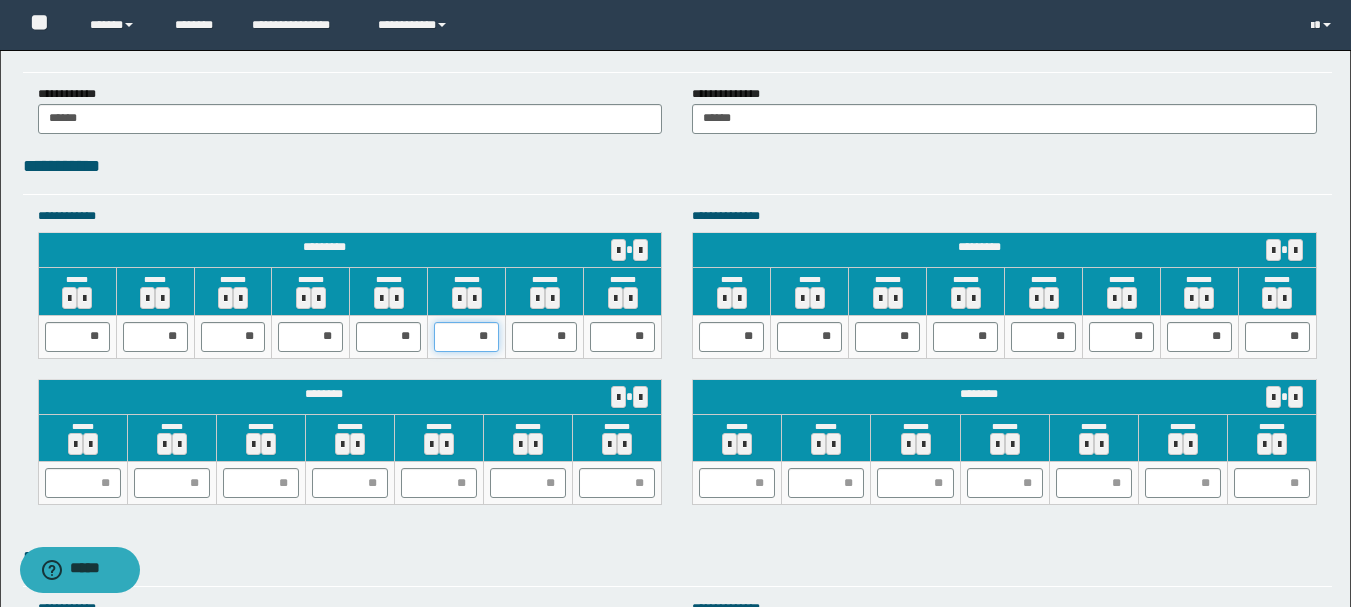 click on "**" at bounding box center [466, 337] 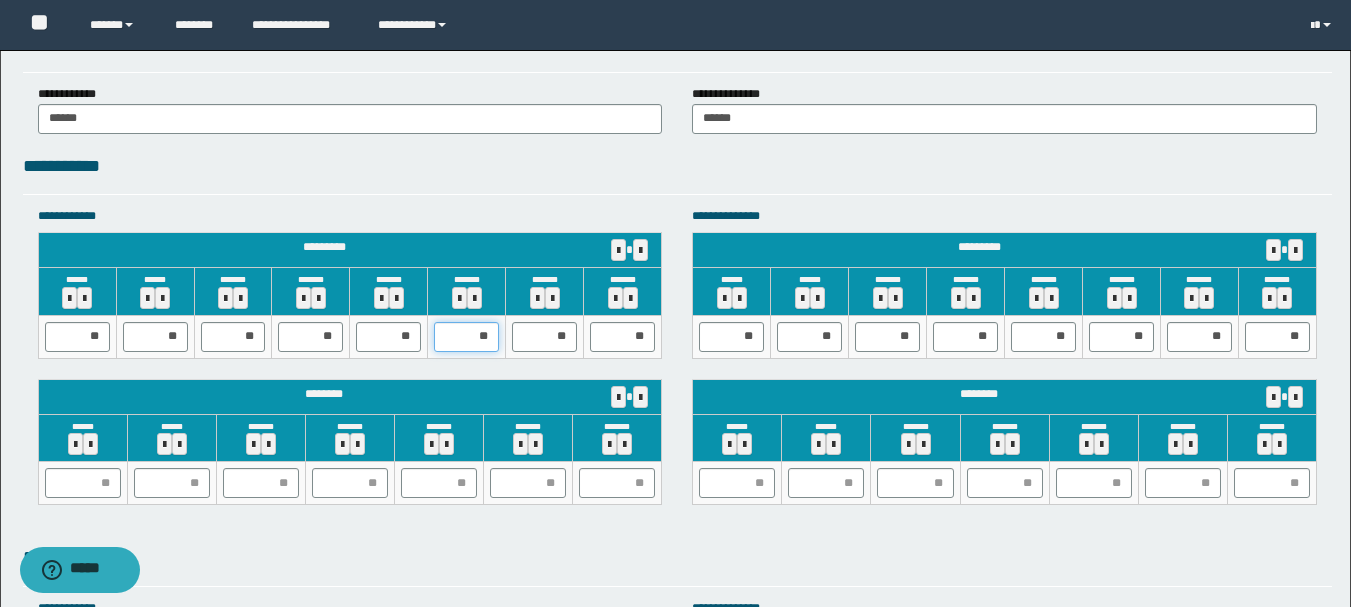 type on "*" 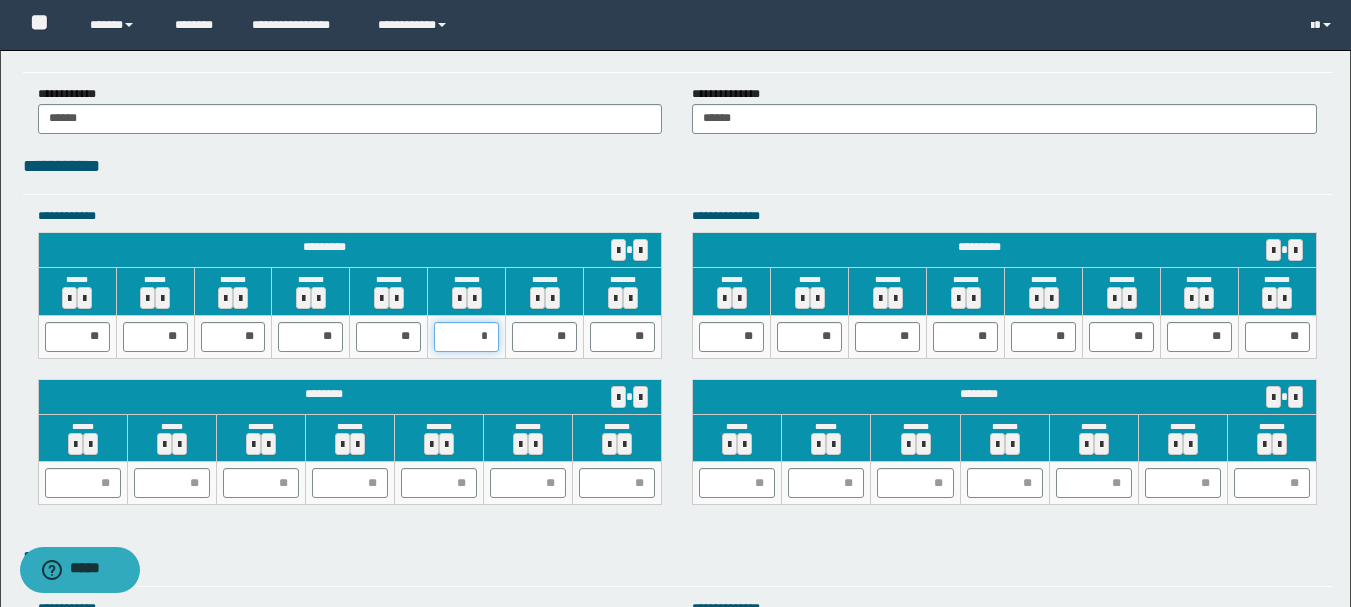 type on "**" 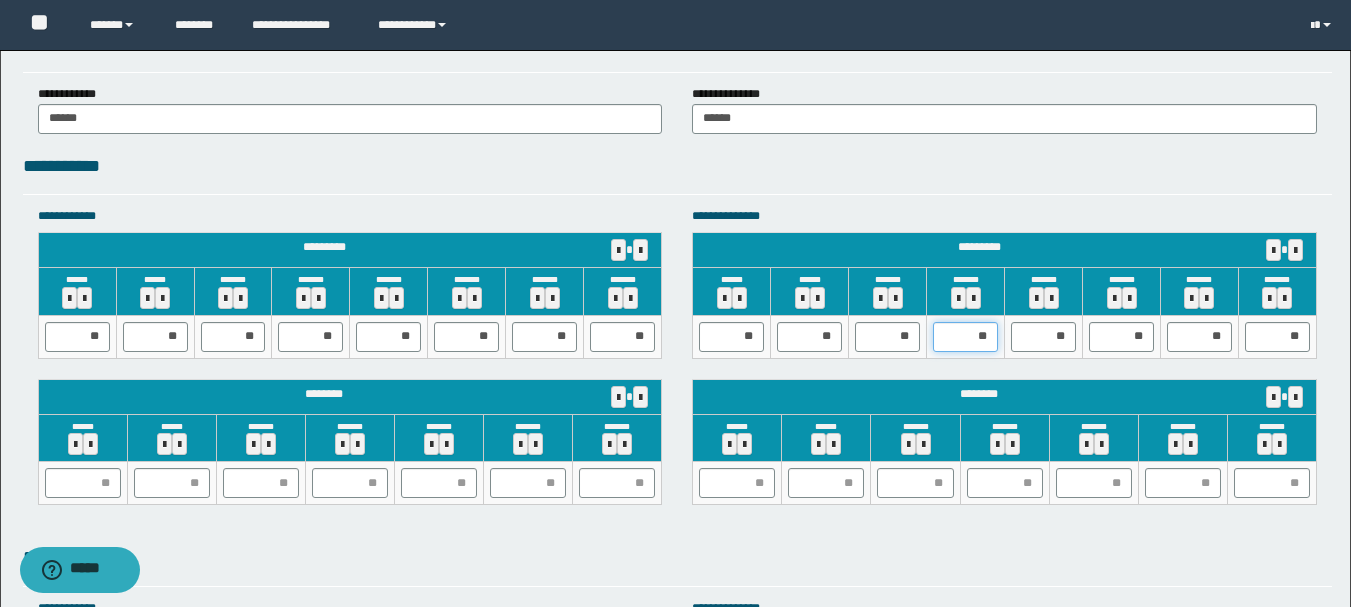 click on "**" at bounding box center (965, 337) 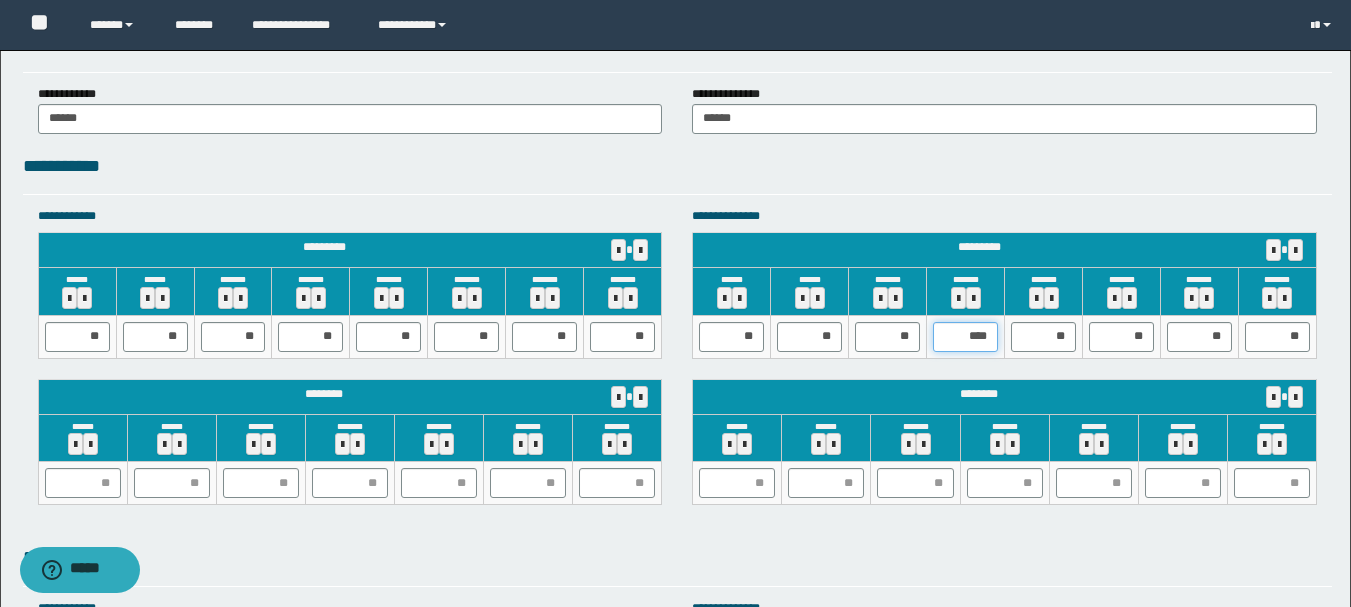 click on "****" at bounding box center (965, 337) 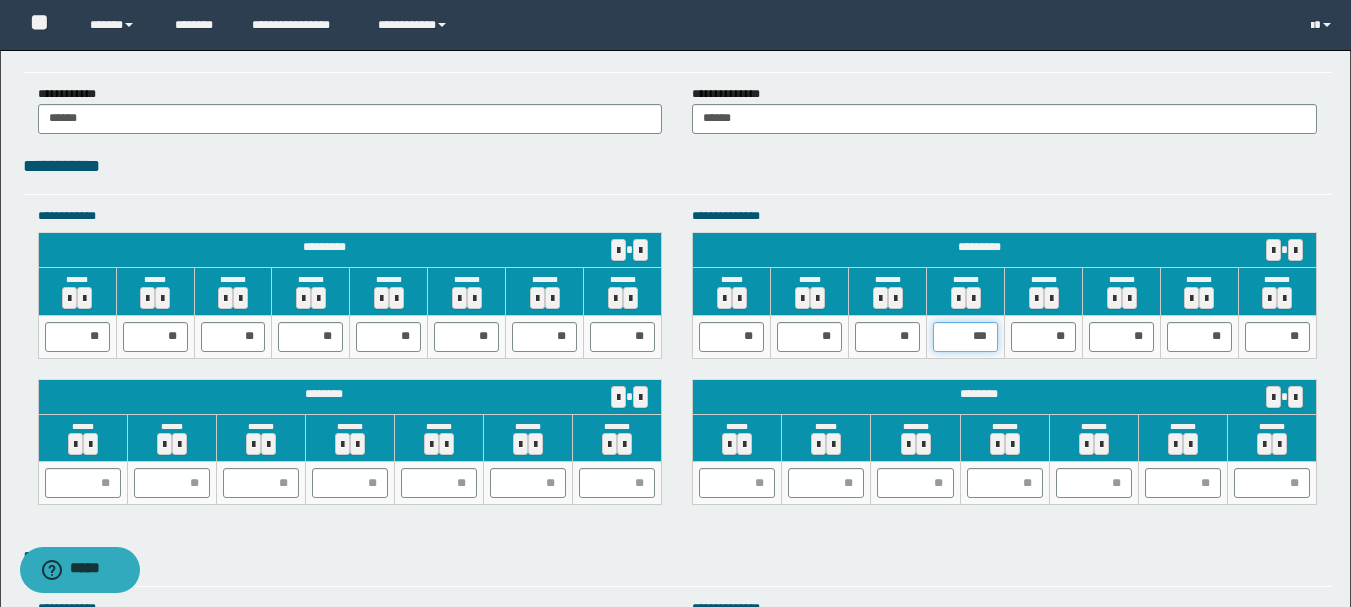 type on "**" 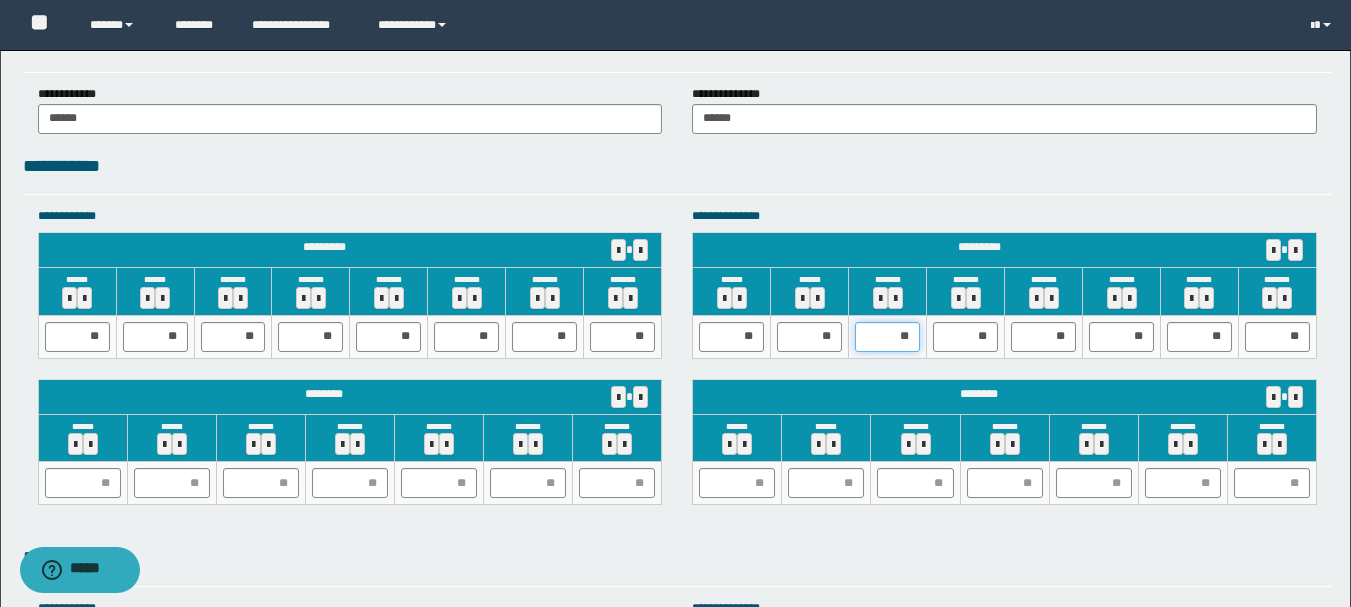 click on "**" at bounding box center [887, 337] 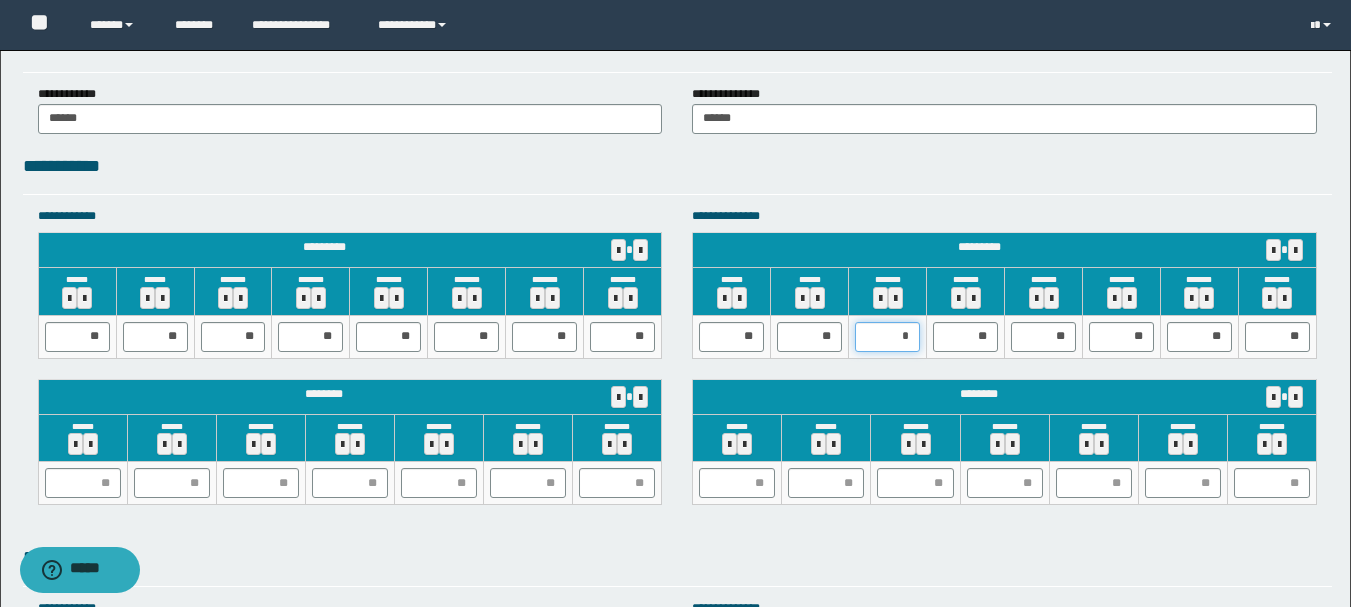 type on "**" 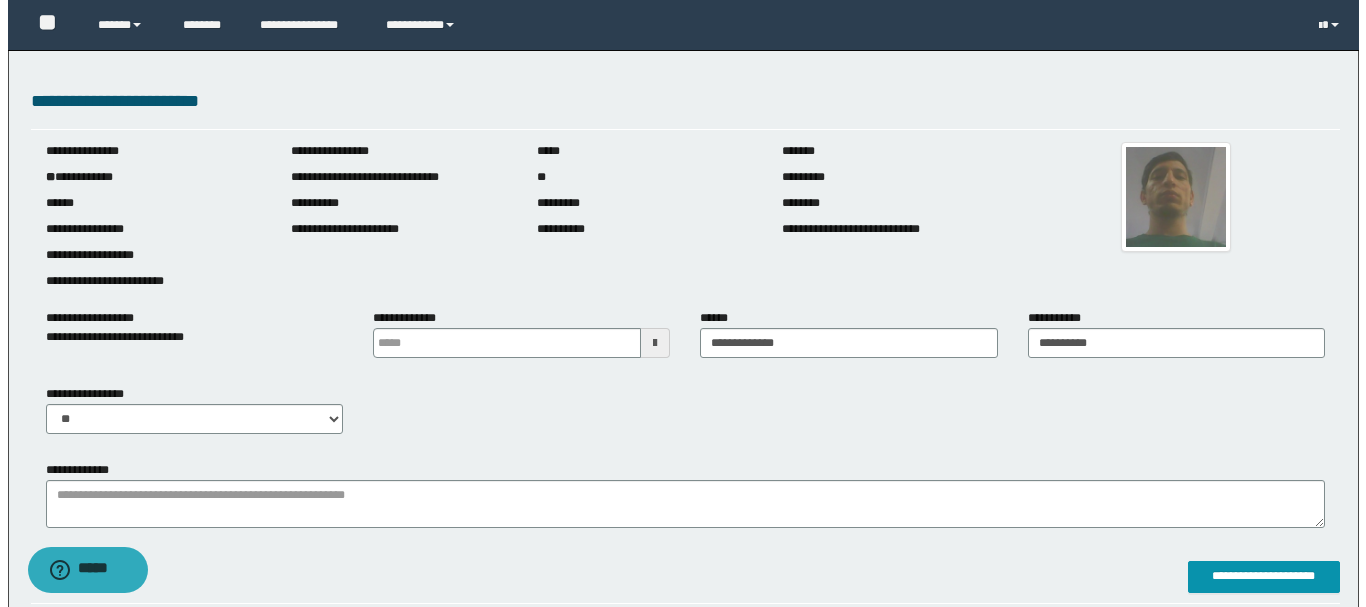 scroll, scrollTop: 400, scrollLeft: 0, axis: vertical 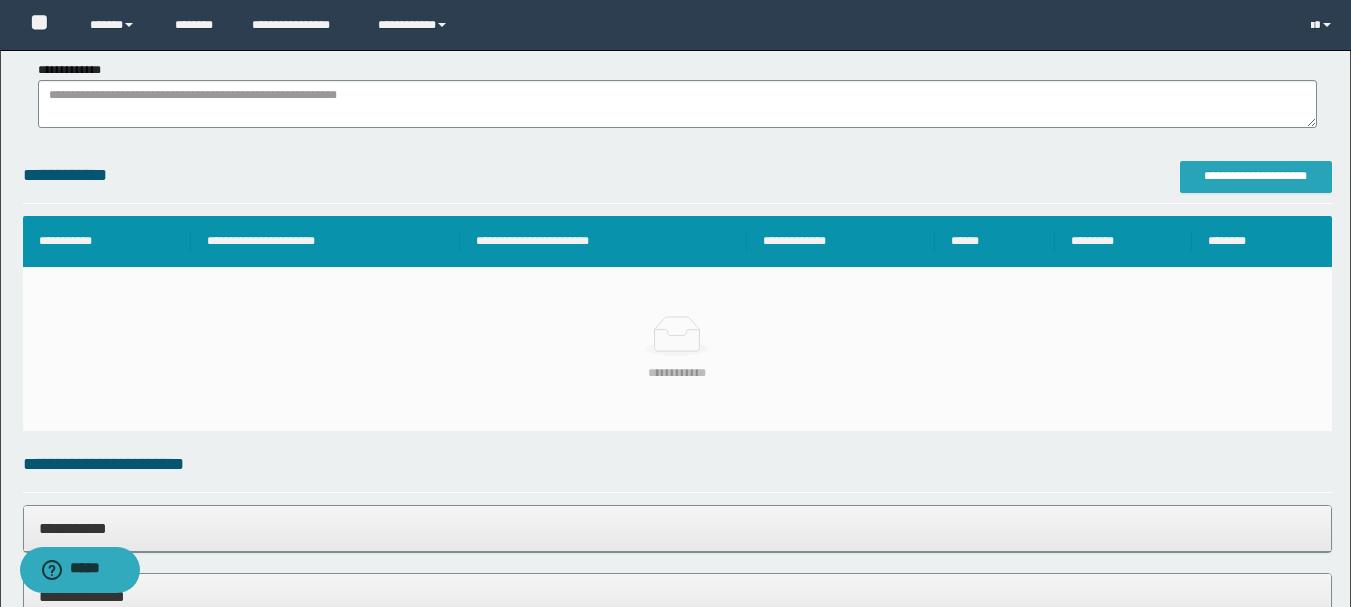 click on "**********" at bounding box center (1256, 176) 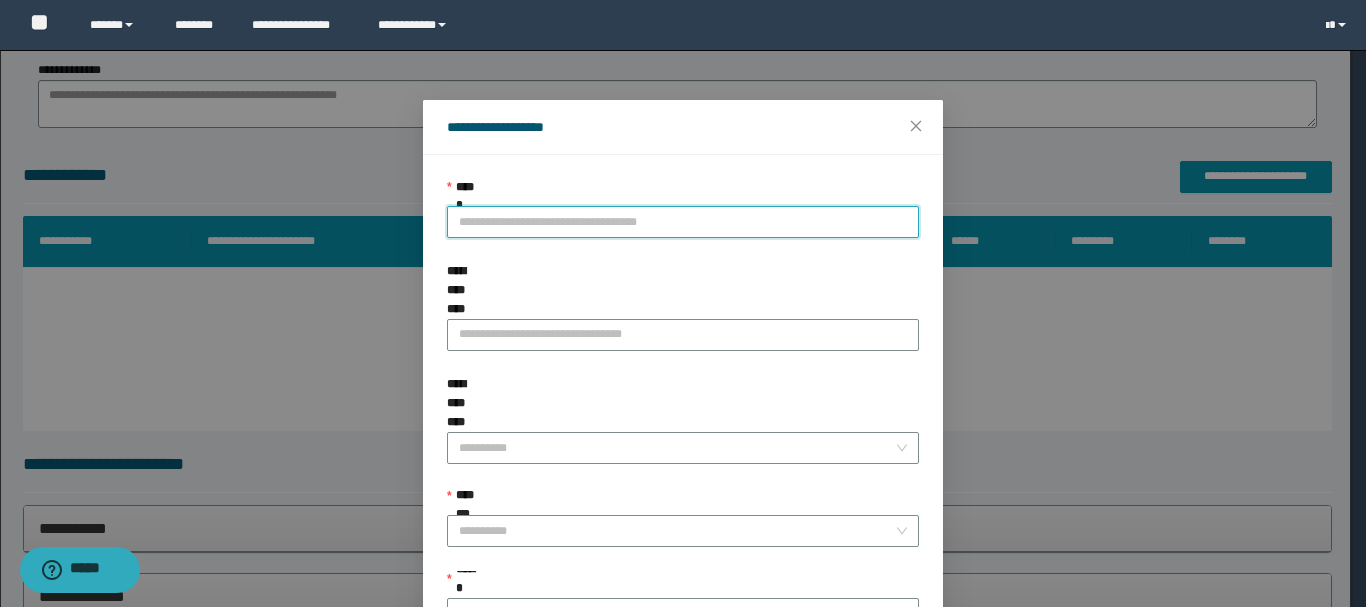 click on "**********" at bounding box center (683, 222) 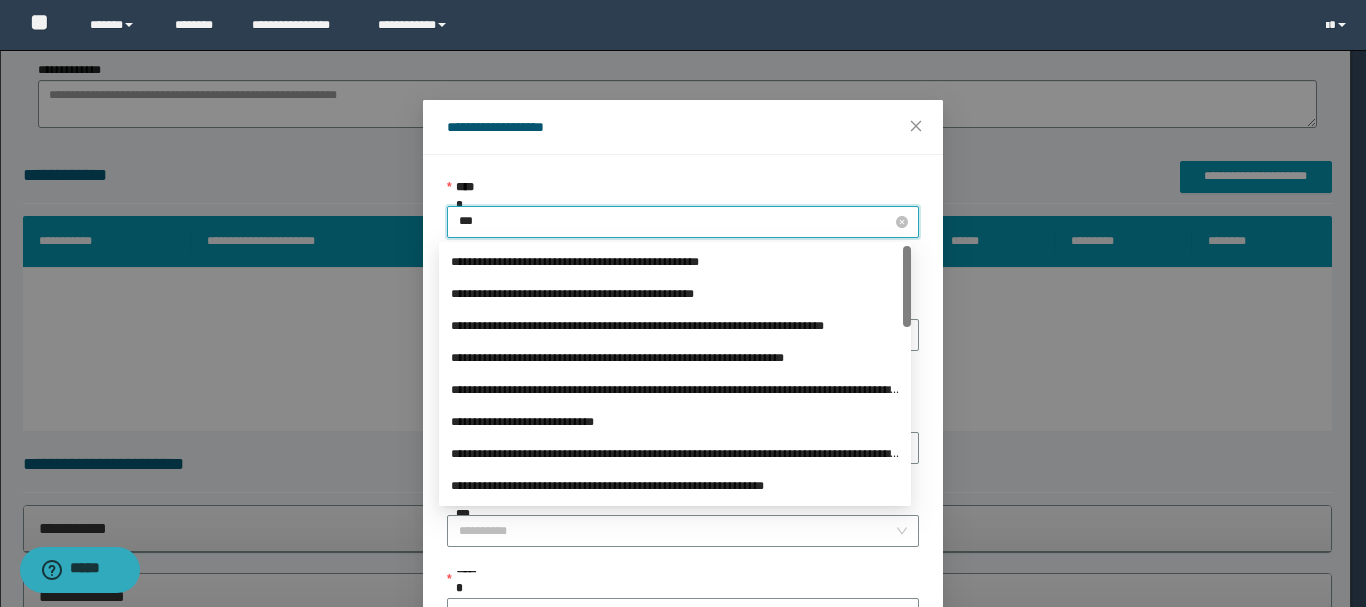 type on "****" 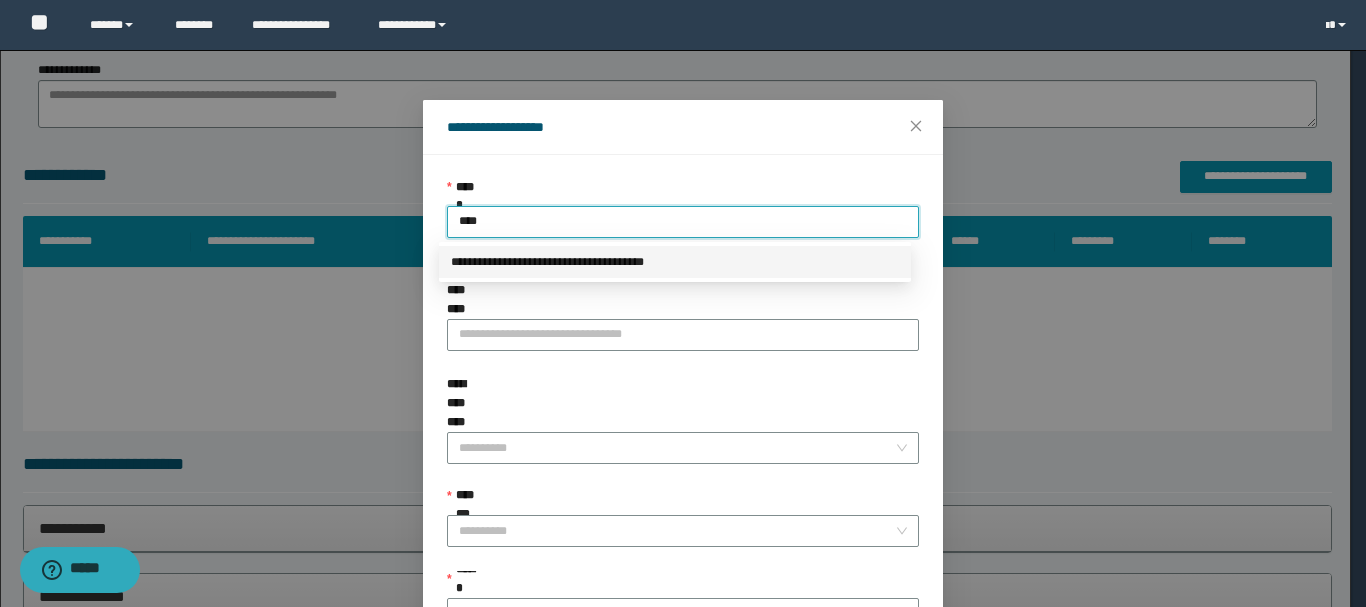 click on "**********" at bounding box center [675, 262] 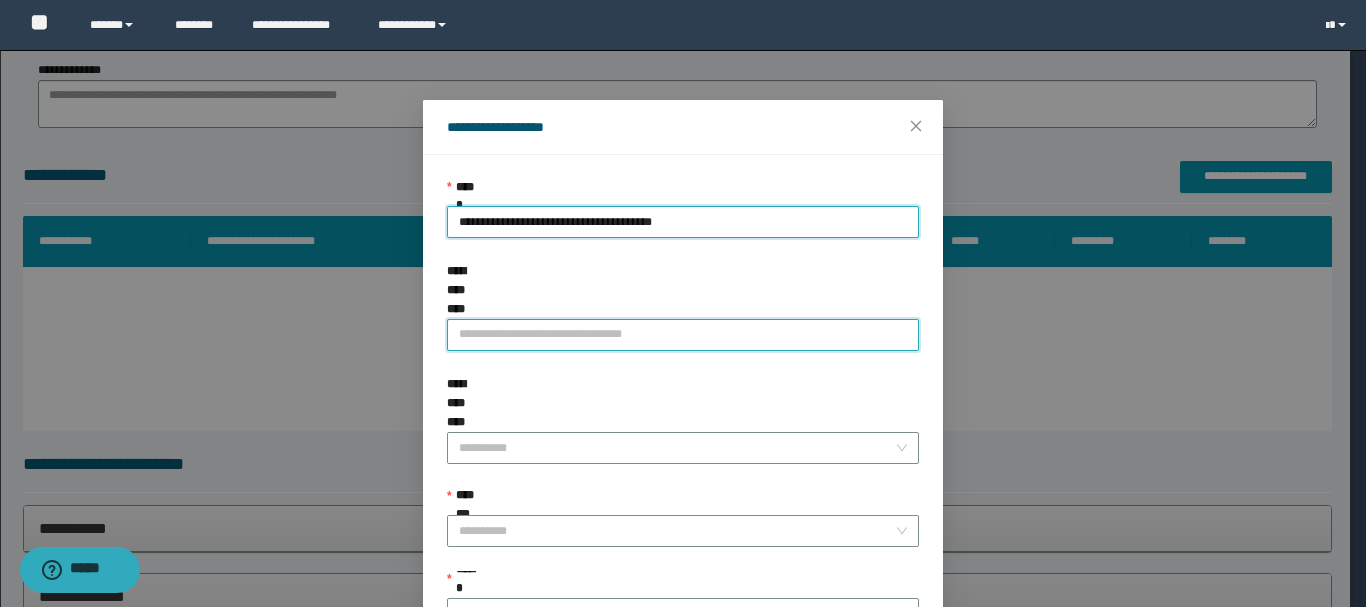 click on "**********" at bounding box center (683, 335) 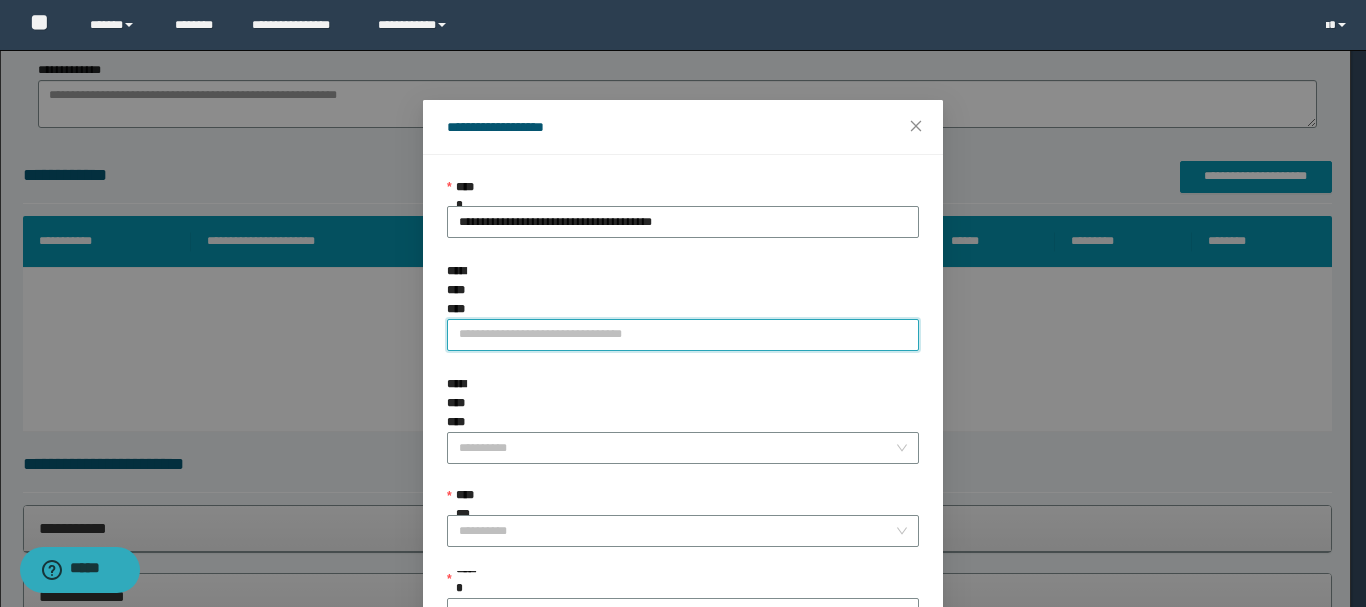 paste on "**********" 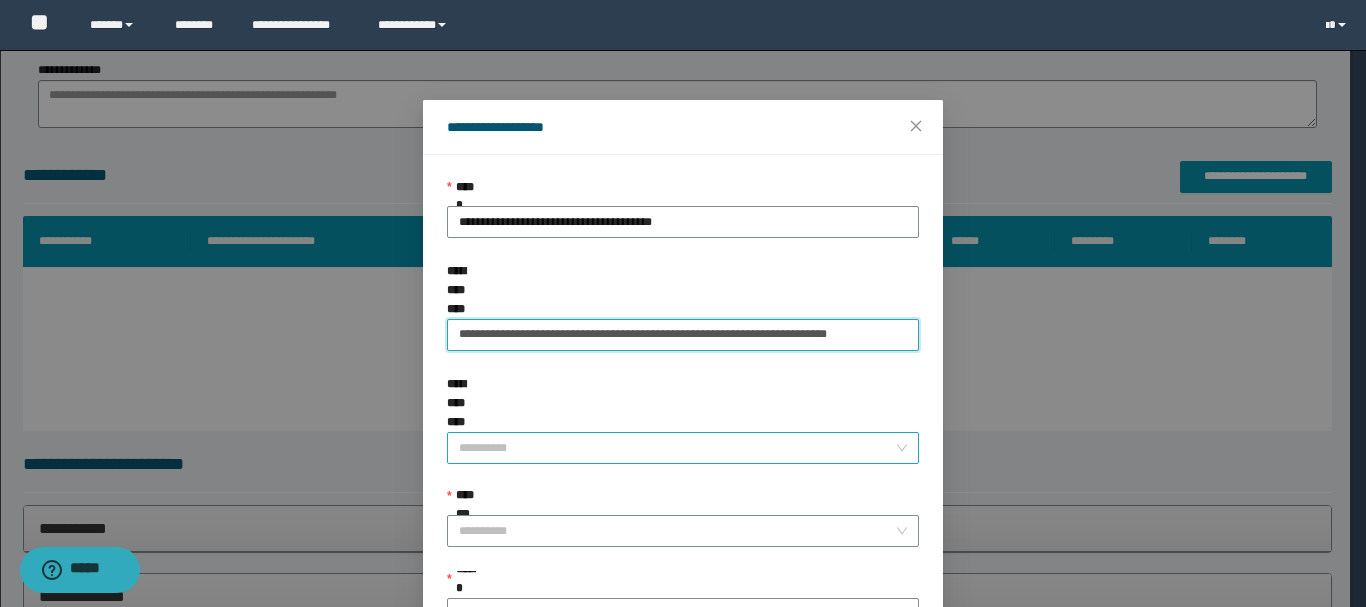 type on "**********" 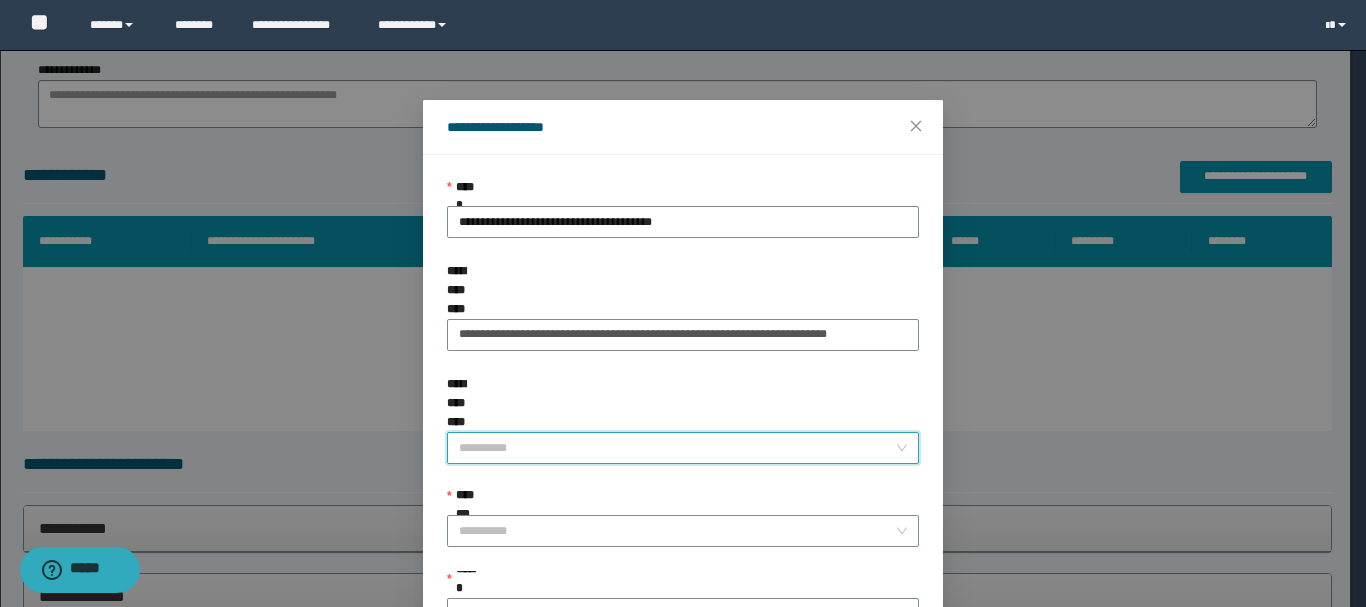 click on "**********" at bounding box center (677, 448) 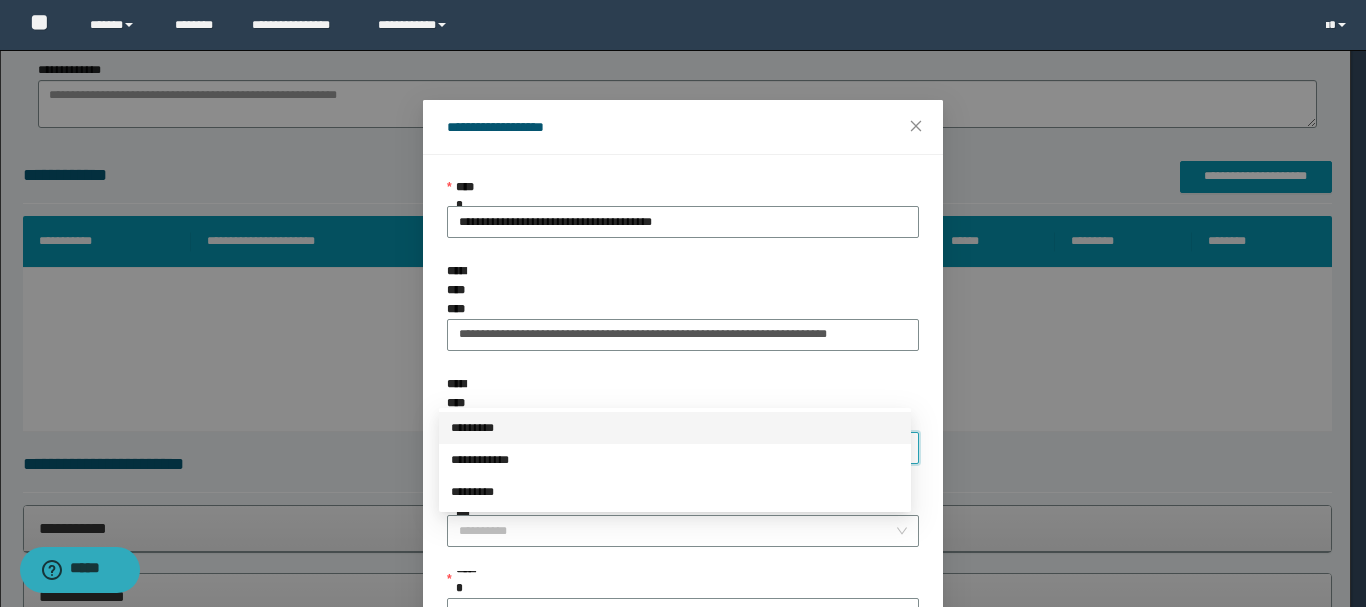 click on "*********" at bounding box center (675, 428) 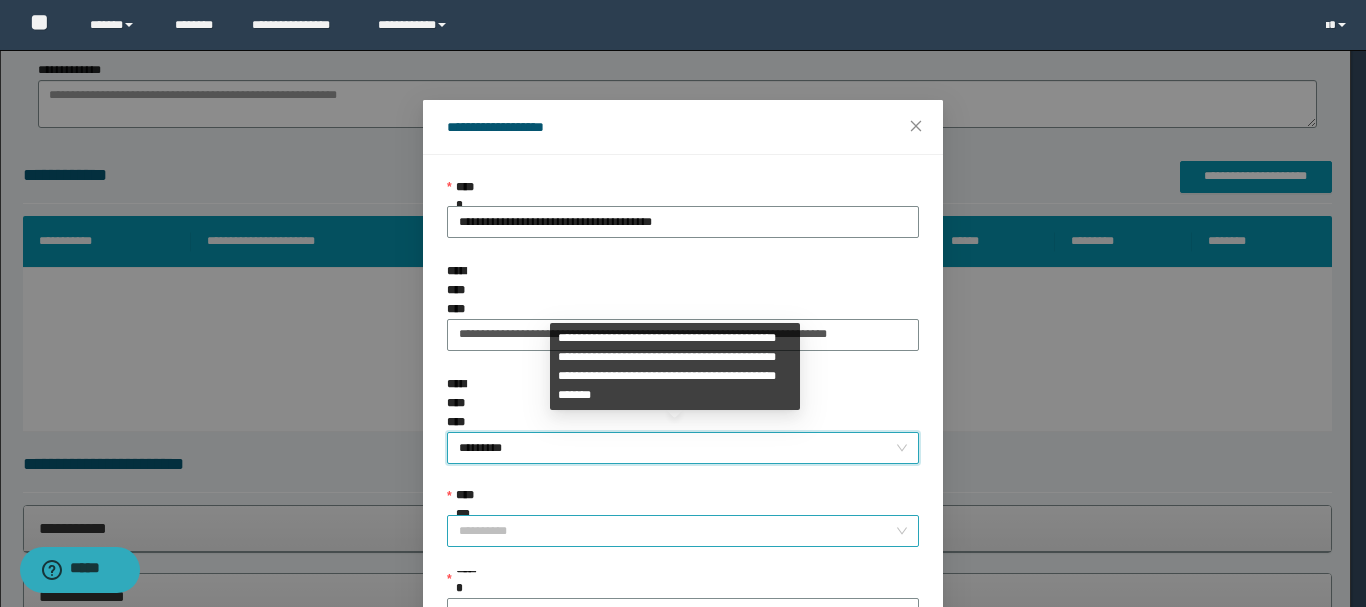 click on "**********" at bounding box center (677, 531) 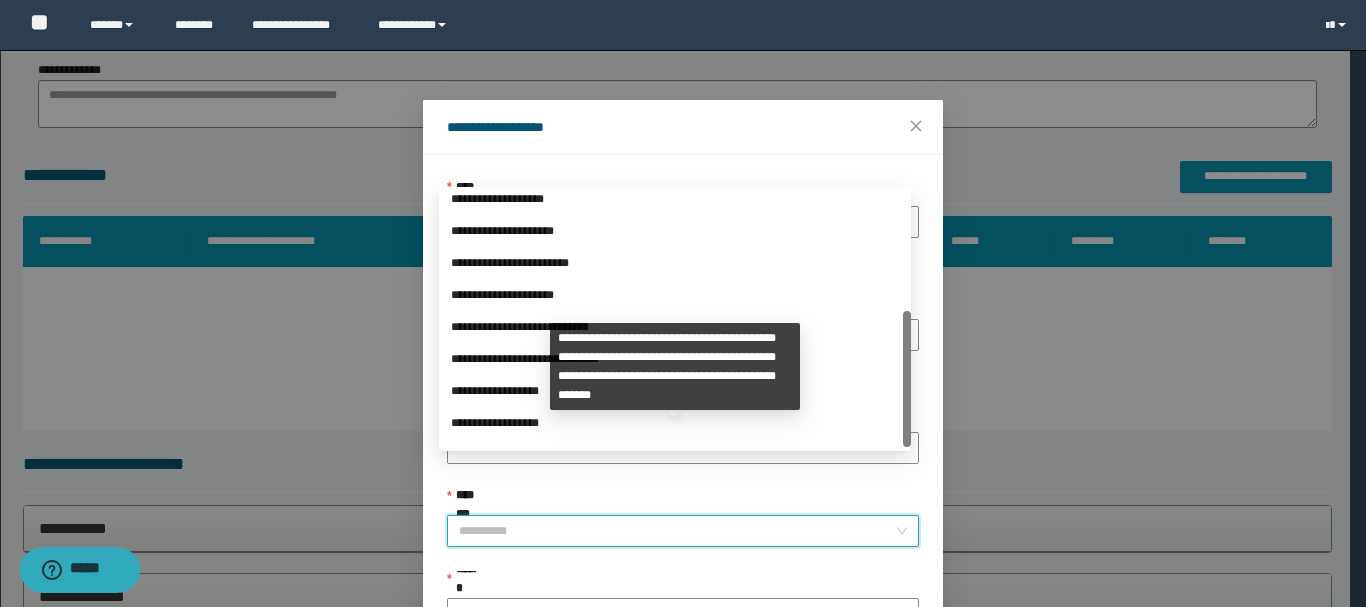 scroll, scrollTop: 224, scrollLeft: 0, axis: vertical 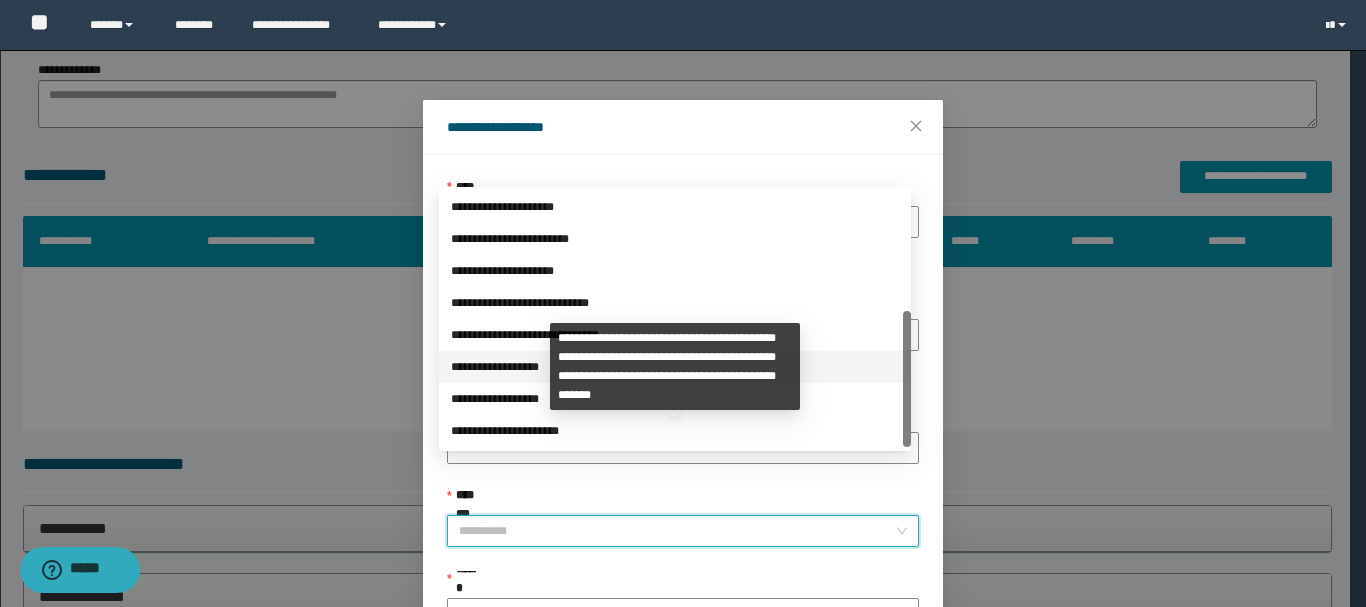 click on "**********" at bounding box center (675, 367) 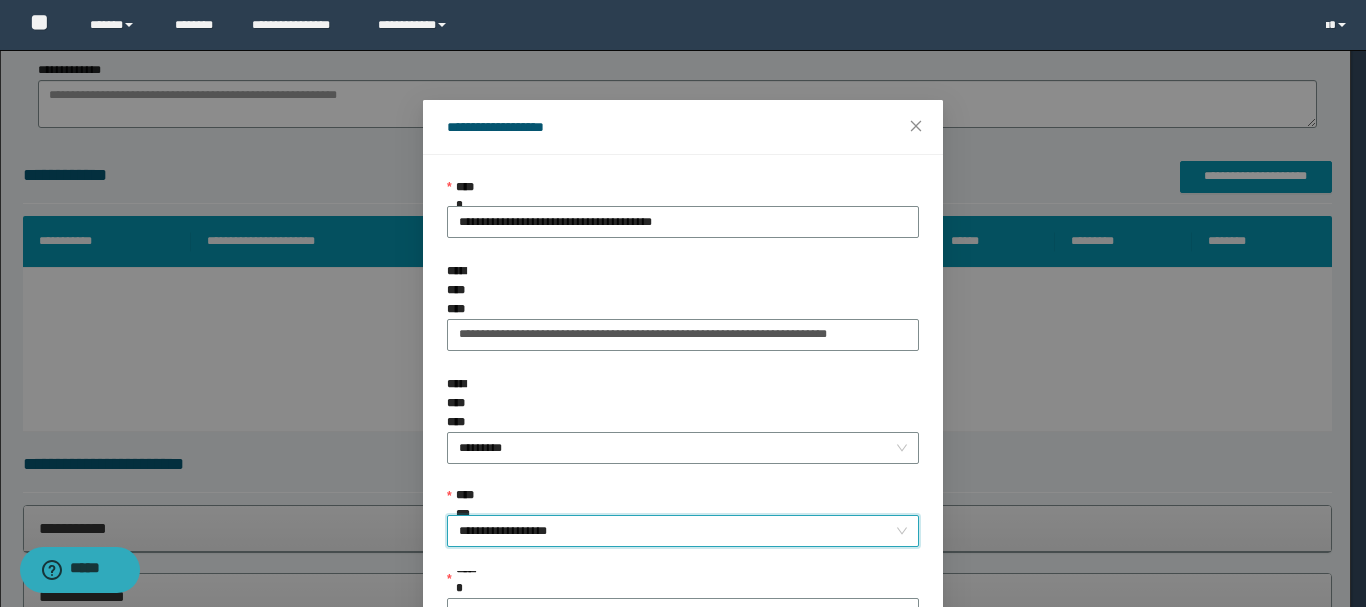 scroll, scrollTop: 145, scrollLeft: 0, axis: vertical 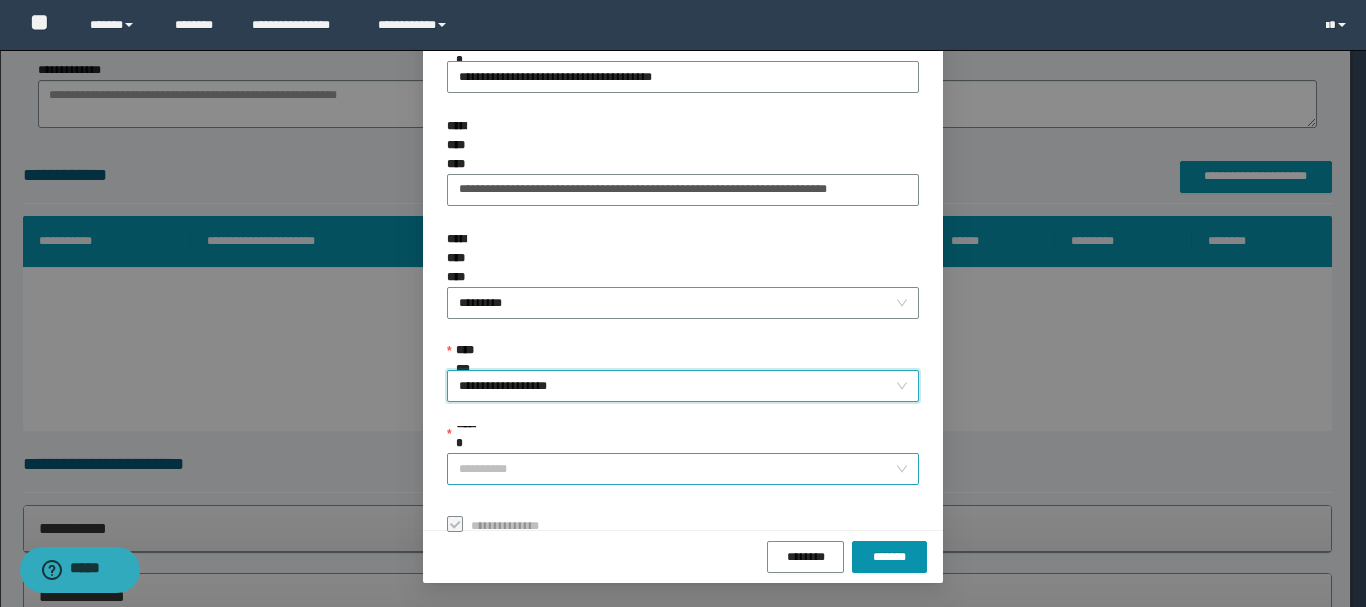 click on "******" at bounding box center (677, 469) 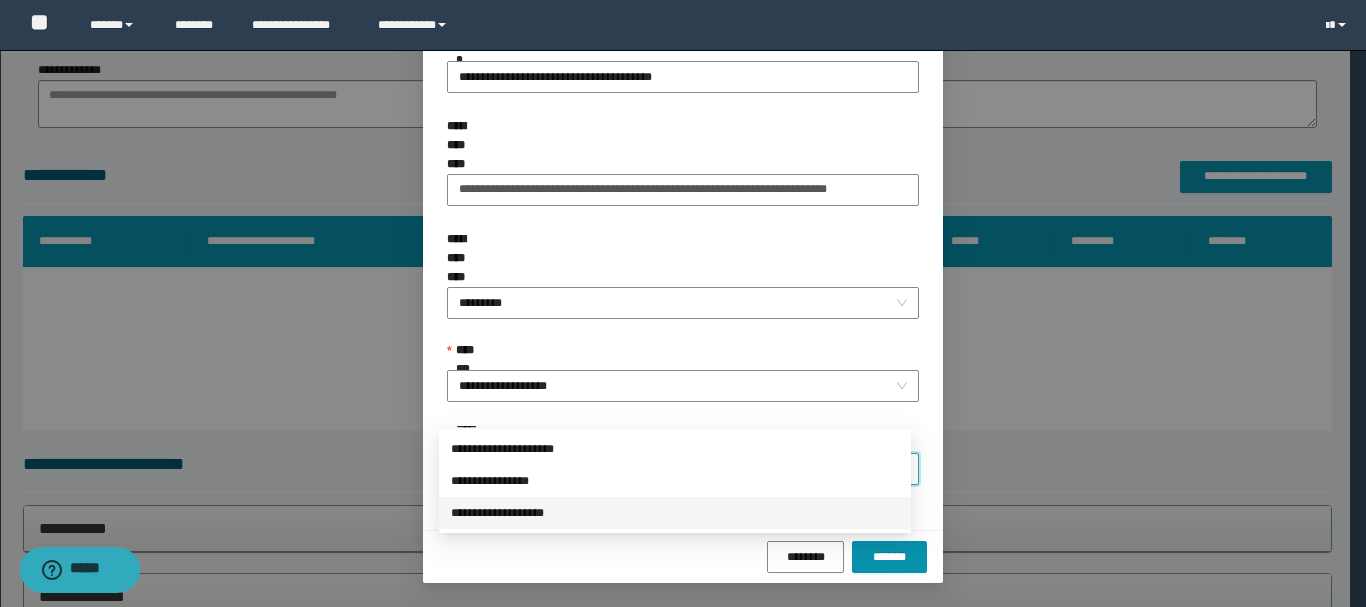click on "**********" at bounding box center (675, 513) 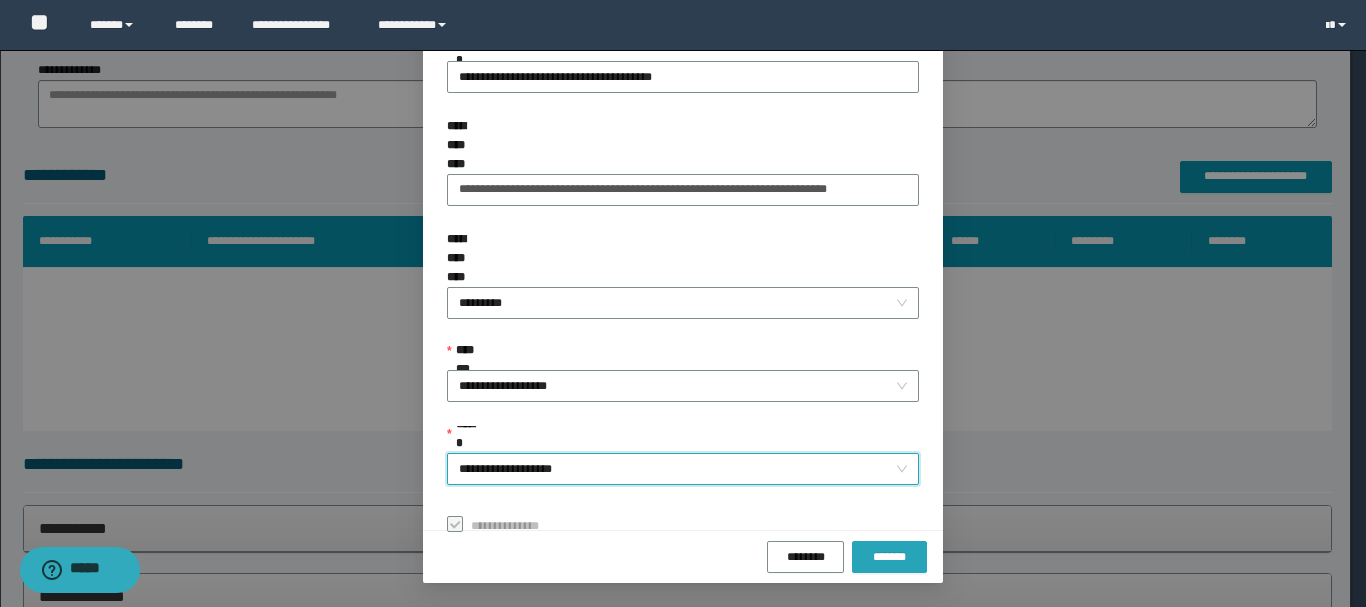 click on "*******" at bounding box center (889, 557) 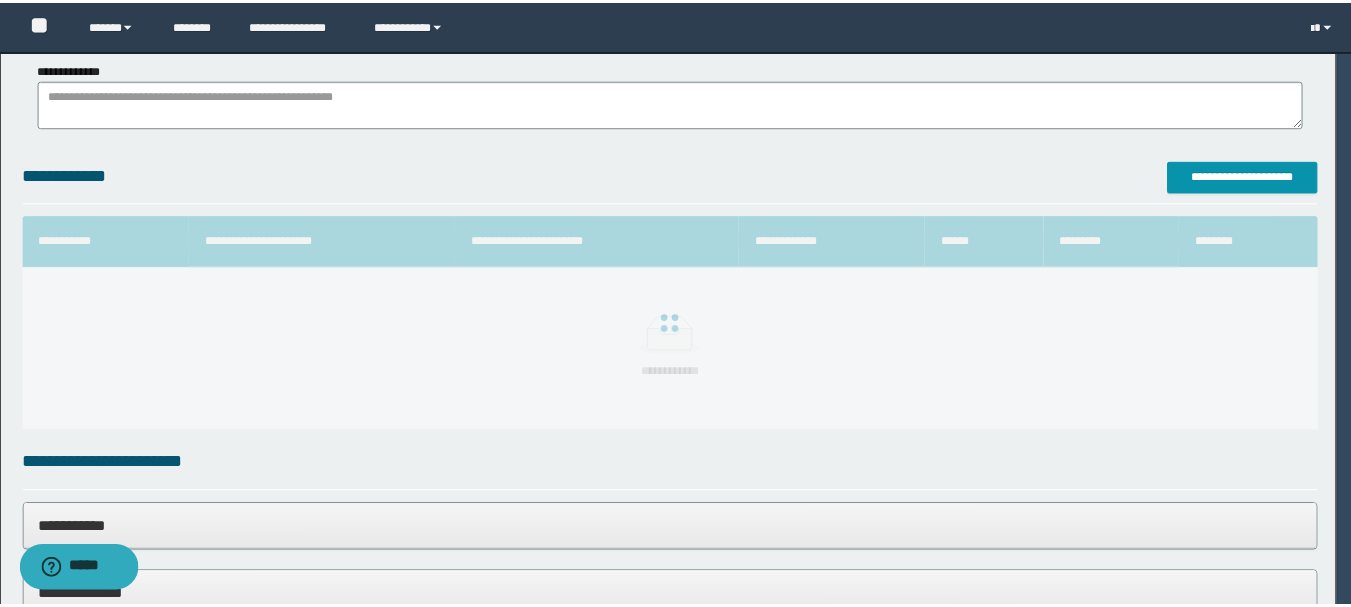 scroll, scrollTop: 98, scrollLeft: 0, axis: vertical 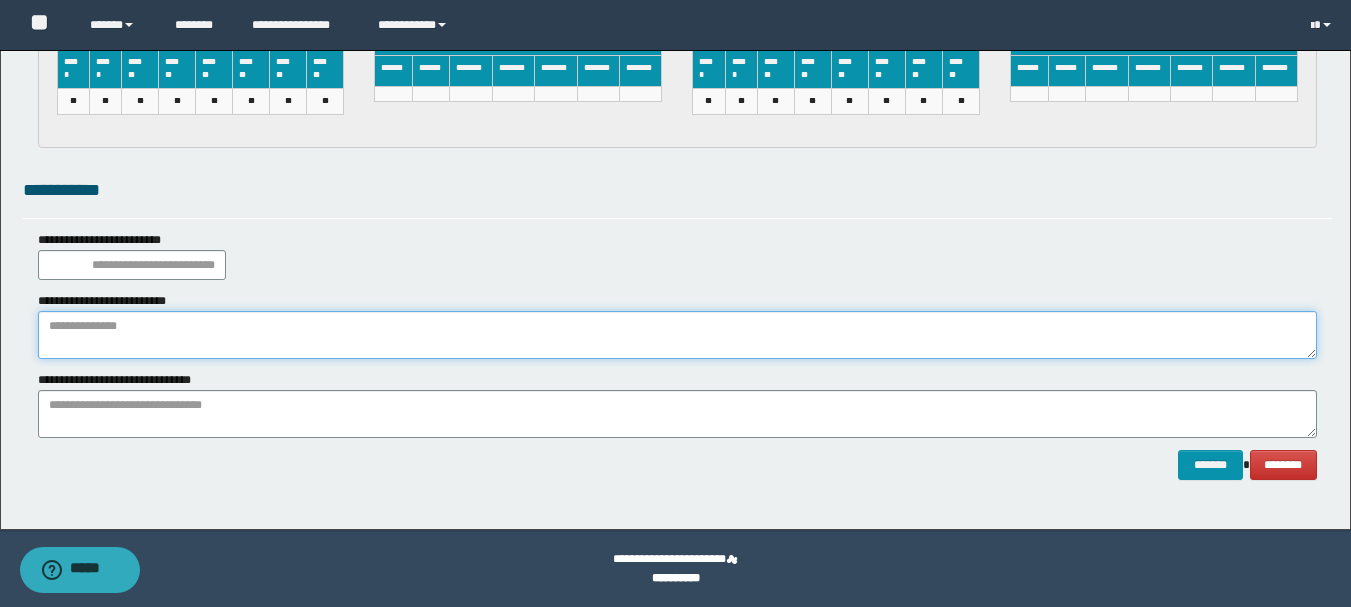 click at bounding box center [677, 335] 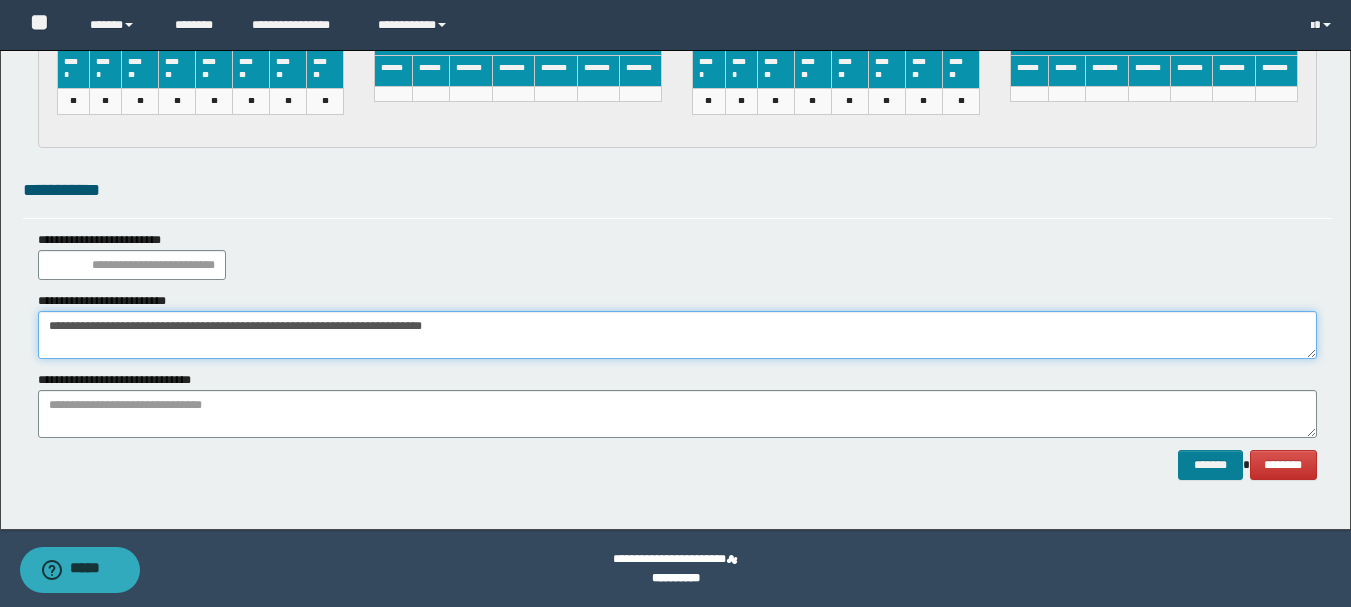 type on "**********" 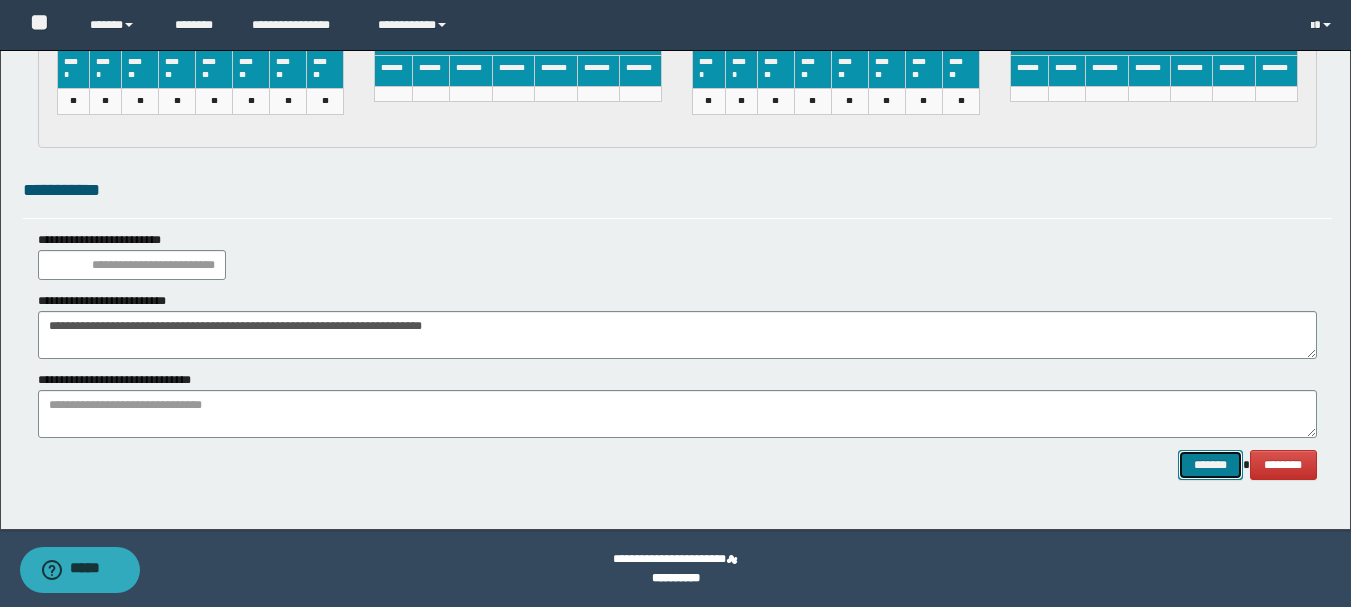 click on "*******" at bounding box center [1210, 465] 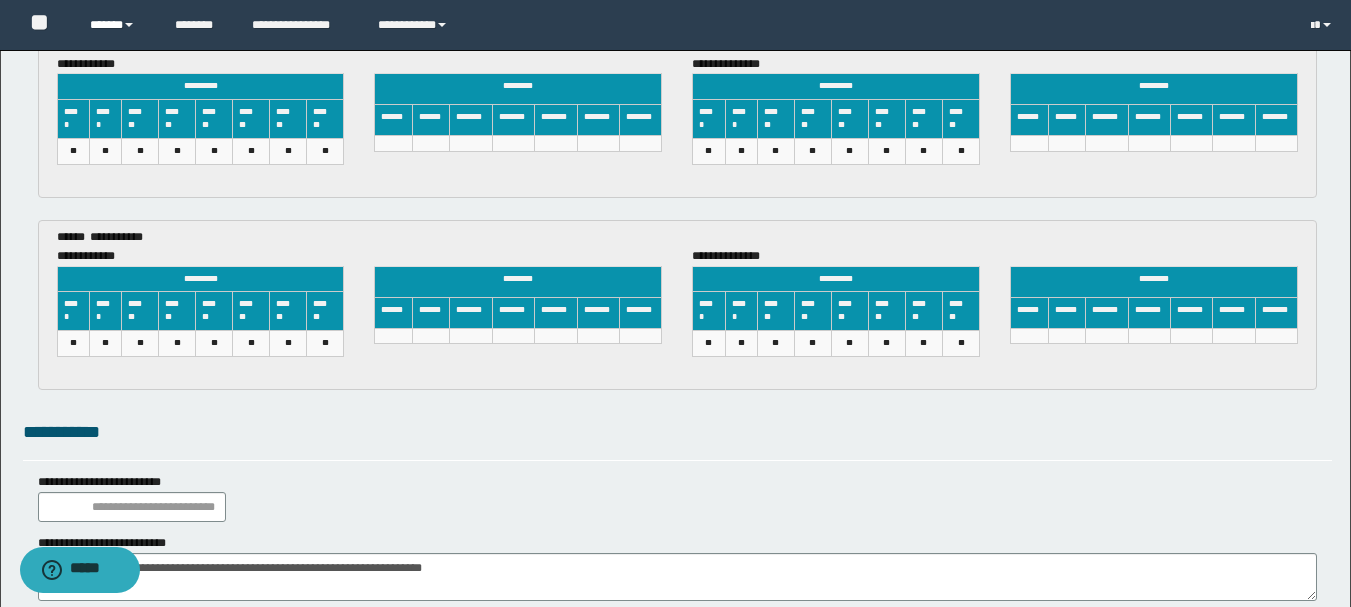 scroll, scrollTop: 3342, scrollLeft: 0, axis: vertical 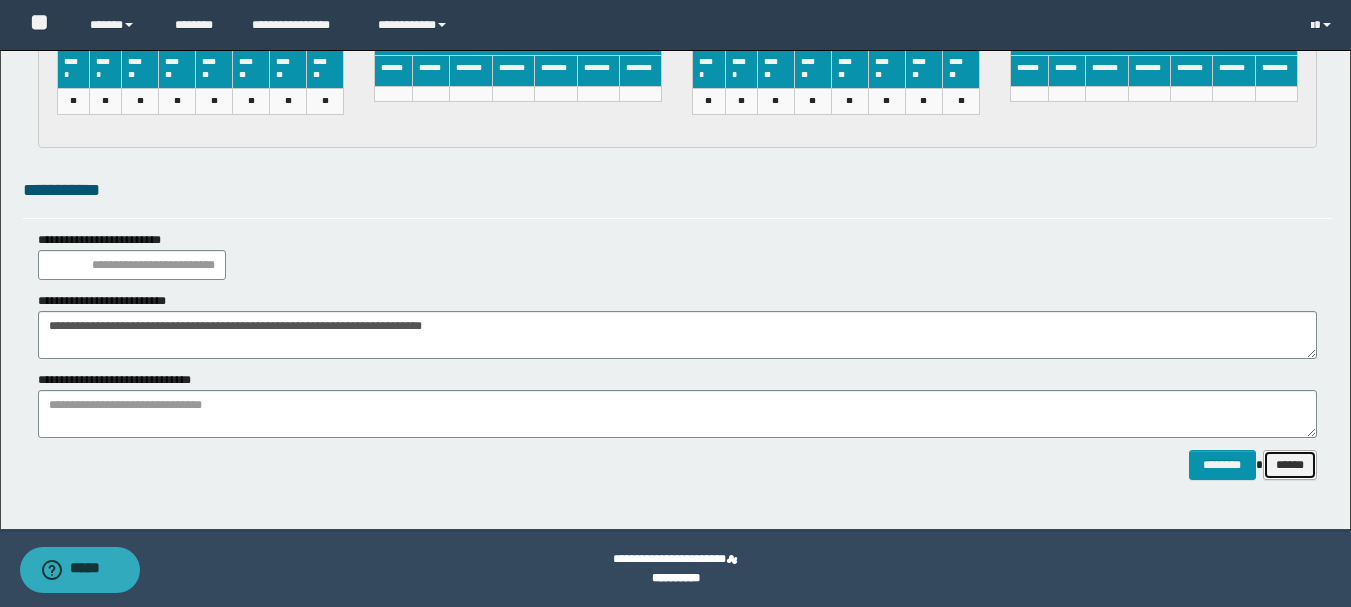 click on "******" at bounding box center (1290, 465) 